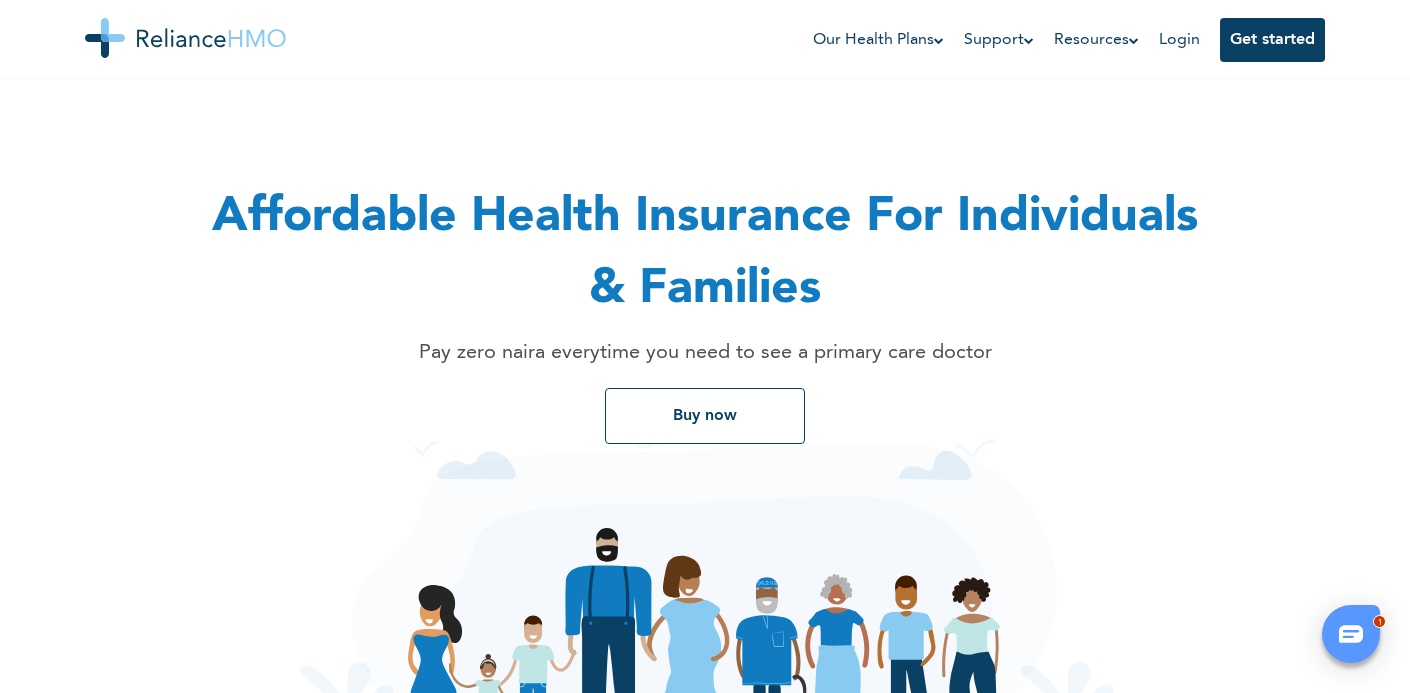 scroll, scrollTop: 0, scrollLeft: 0, axis: both 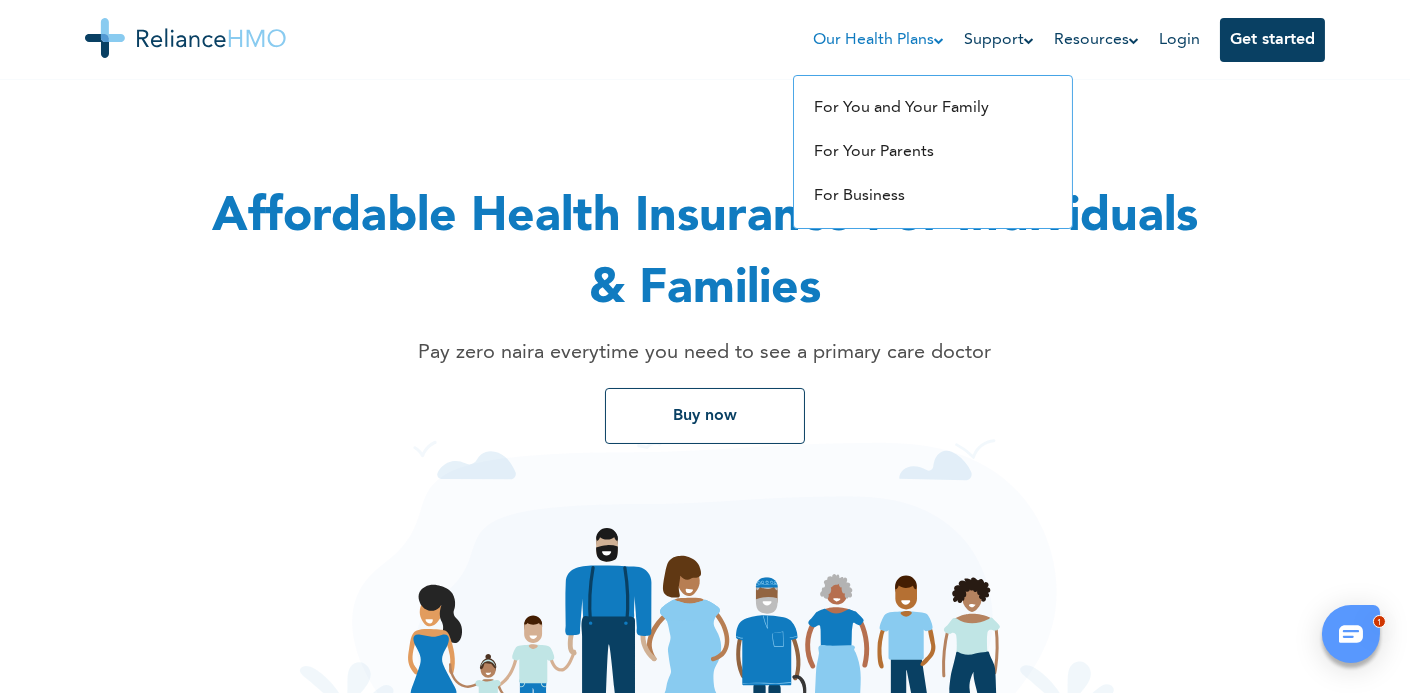 click at bounding box center [939, 40] 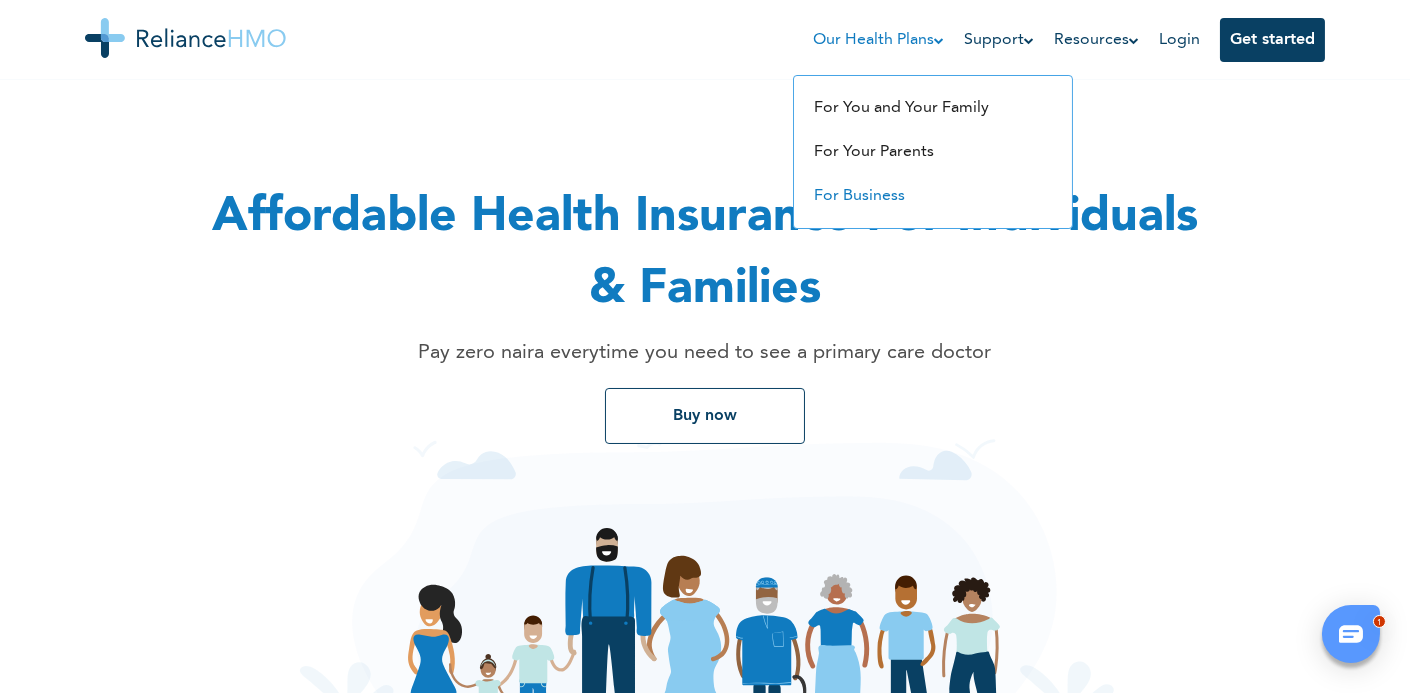 click on "For Business" at bounding box center (859, 196) 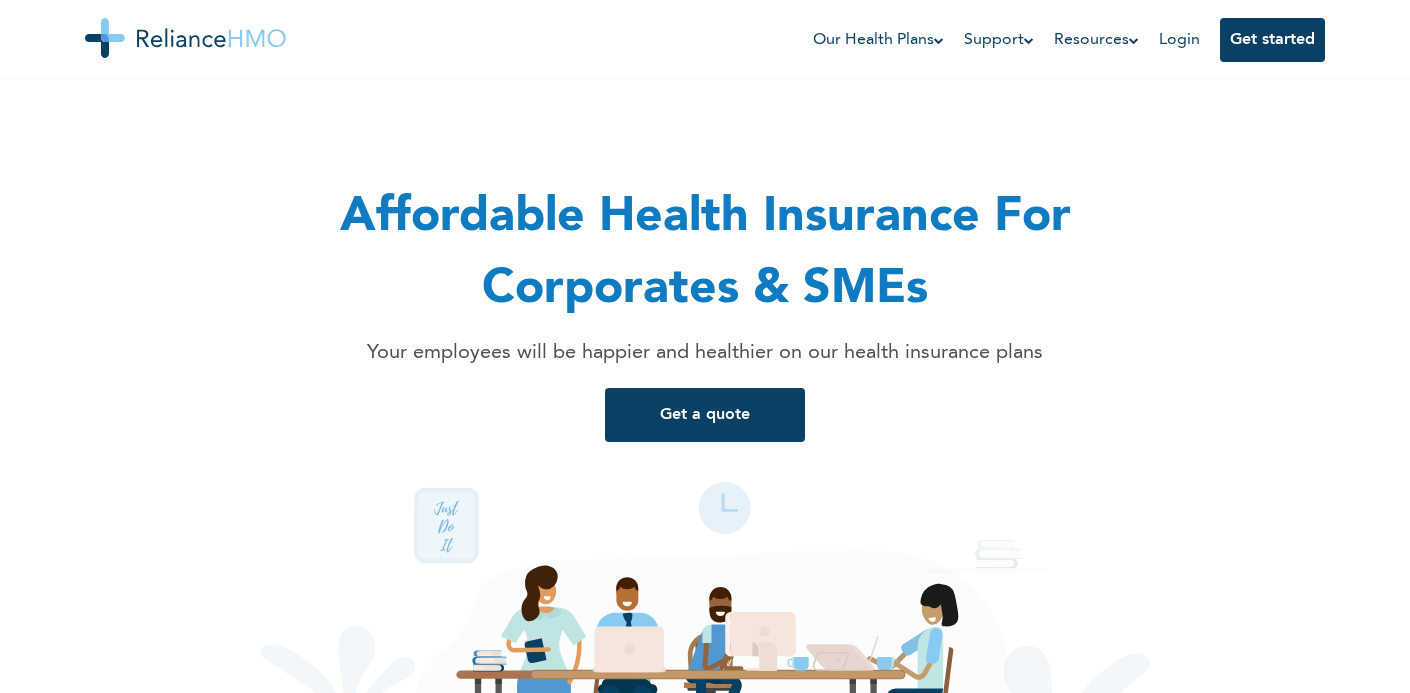scroll, scrollTop: 0, scrollLeft: 0, axis: both 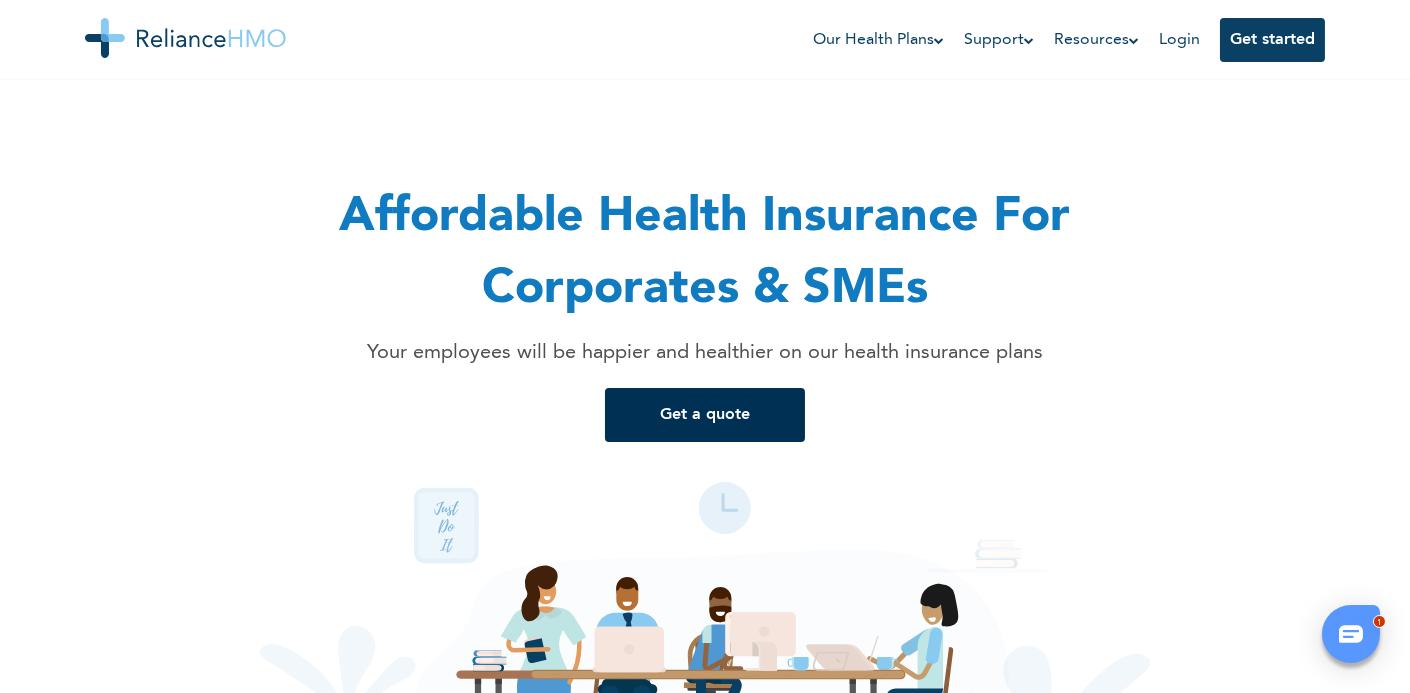 click on "Get a
quote" at bounding box center [705, 415] 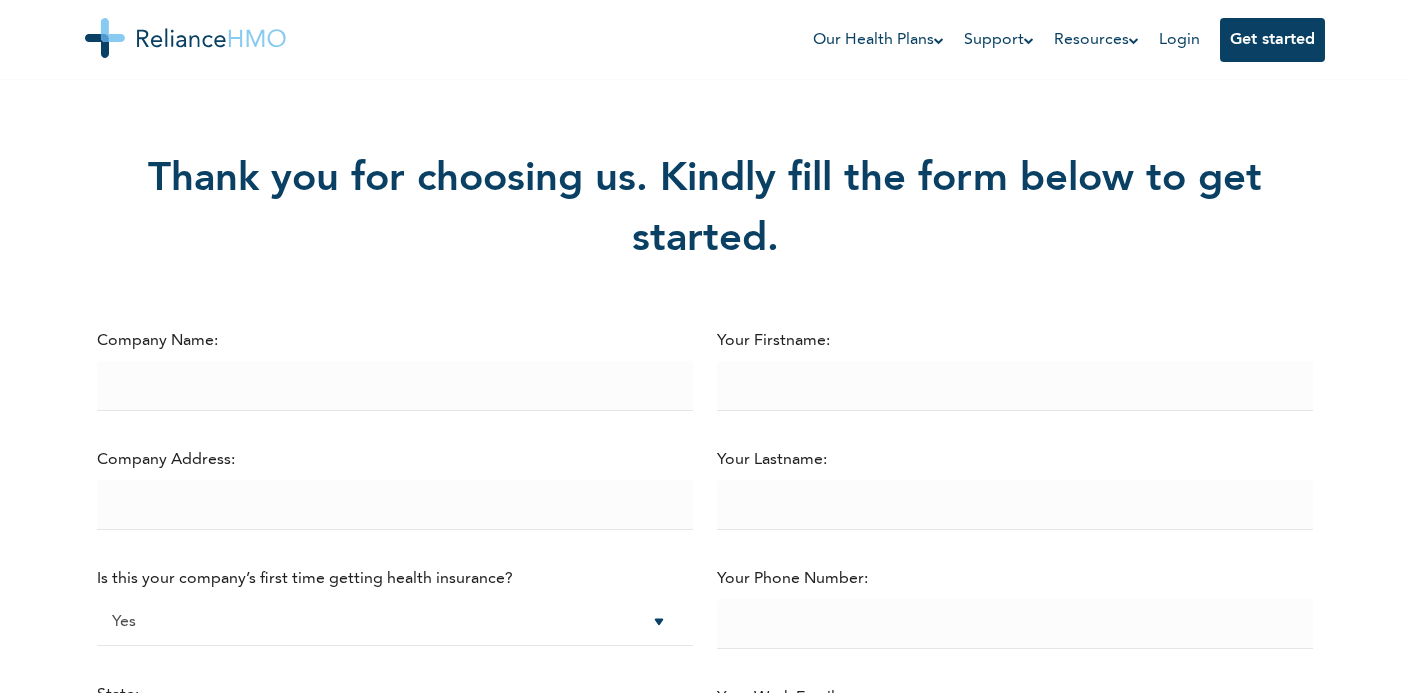scroll, scrollTop: 0, scrollLeft: 0, axis: both 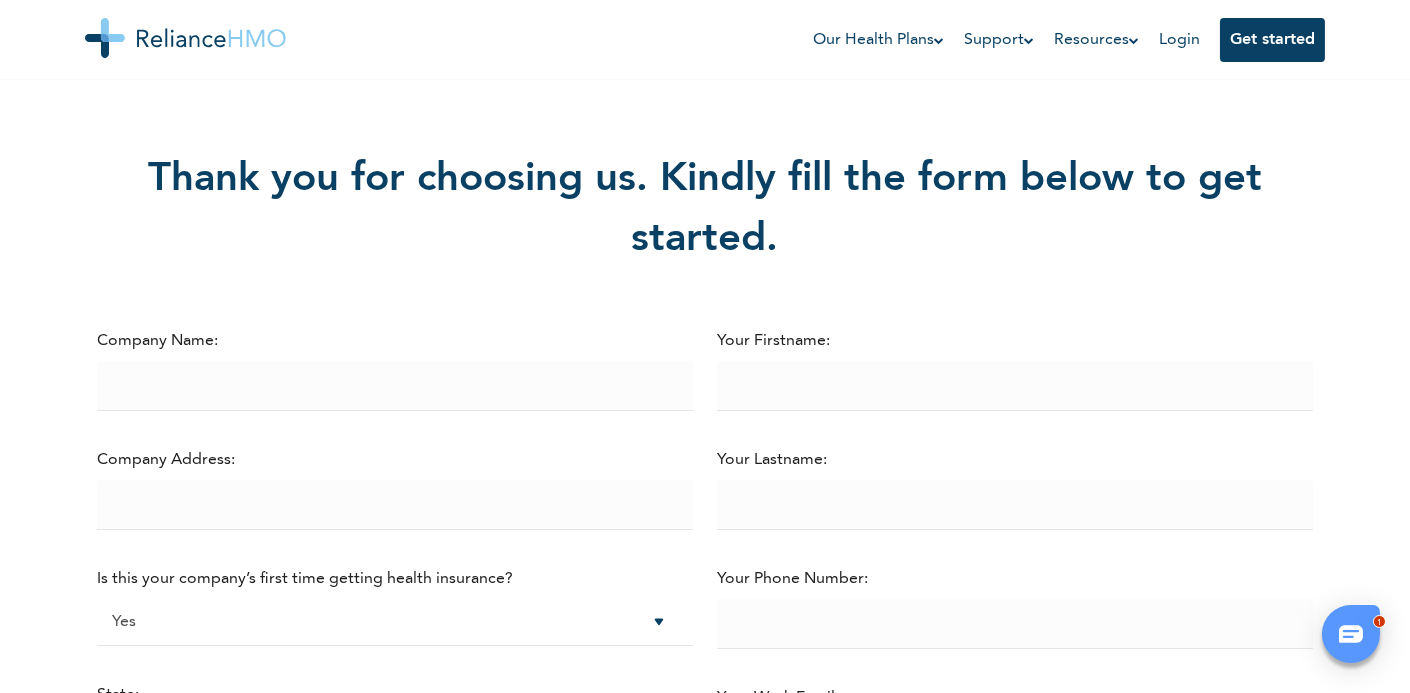 select on "25" 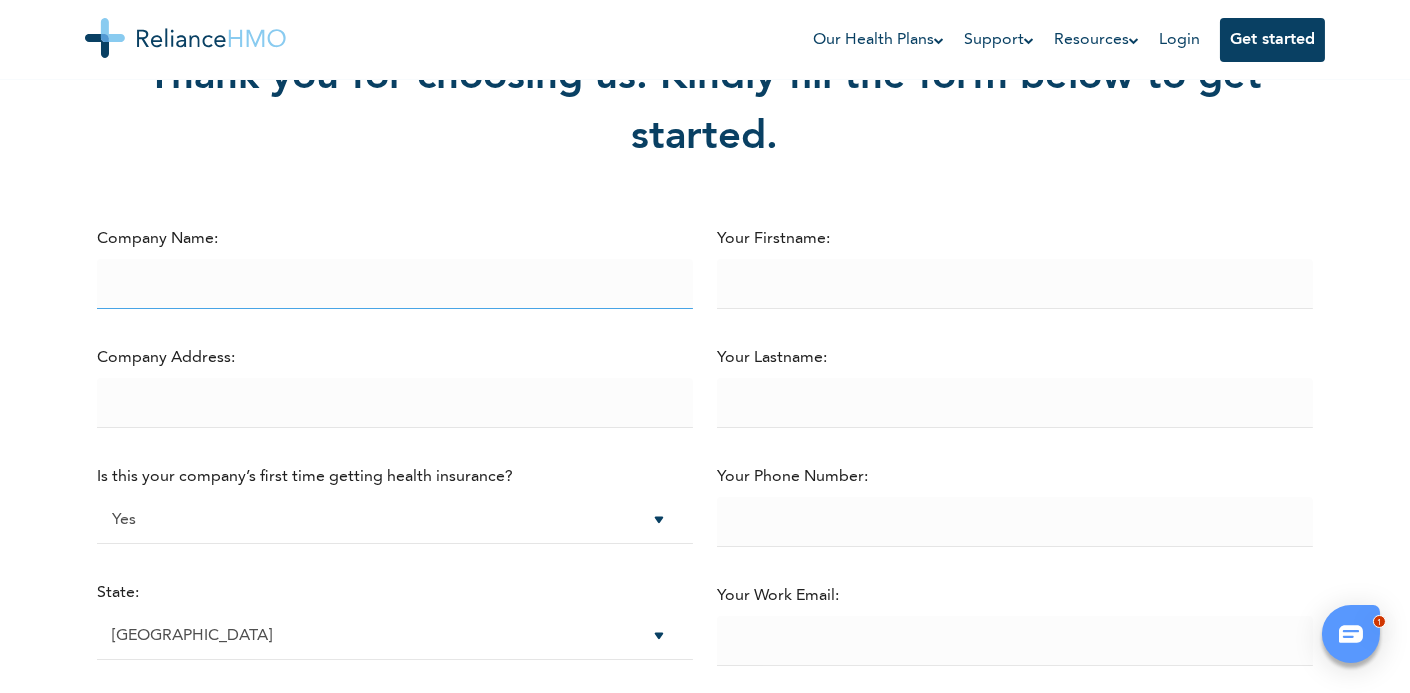 scroll, scrollTop: 0, scrollLeft: 0, axis: both 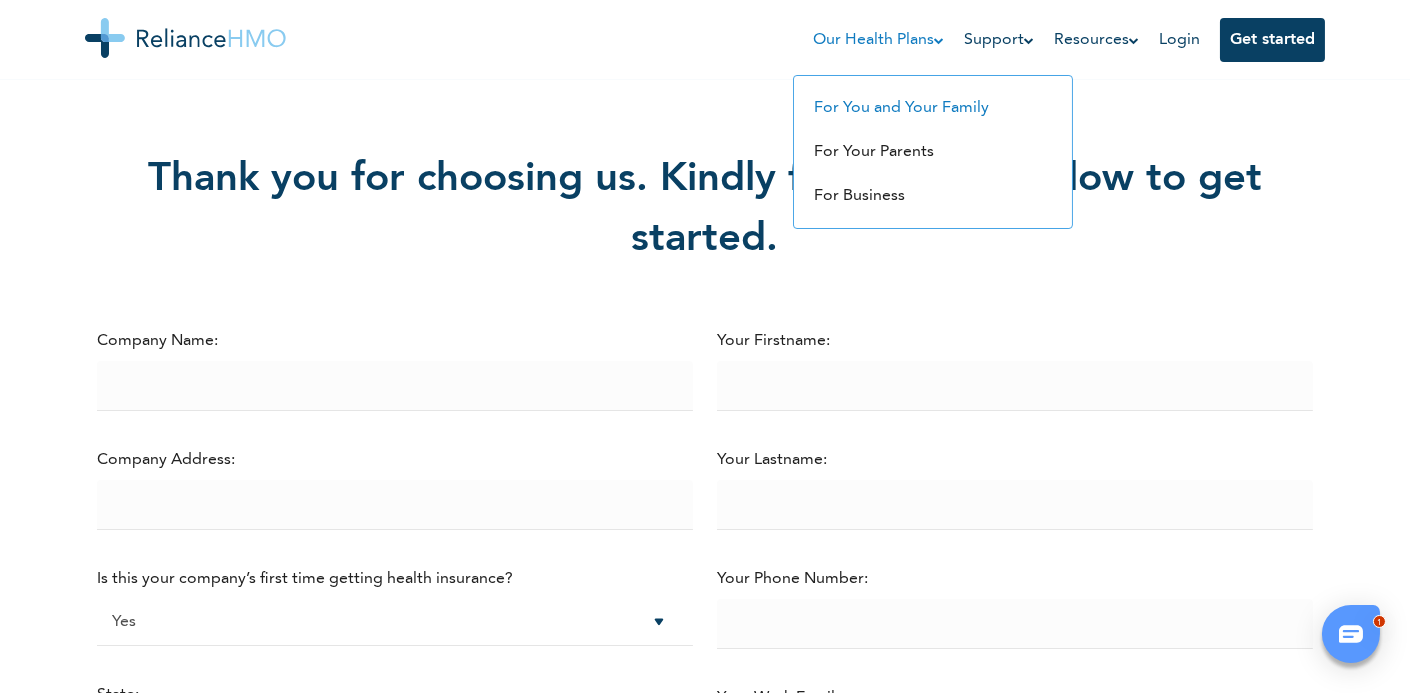 click on "For You and Your Family" at bounding box center [901, 108] 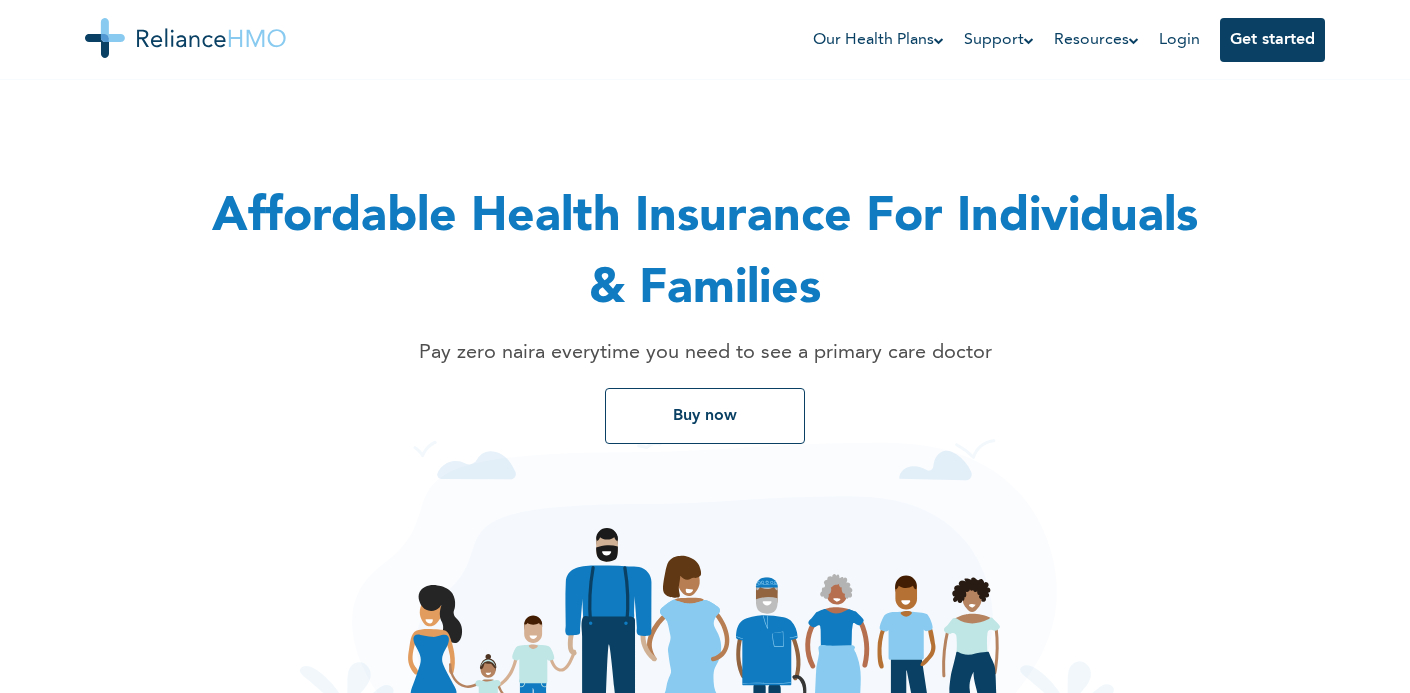scroll, scrollTop: 0, scrollLeft: 0, axis: both 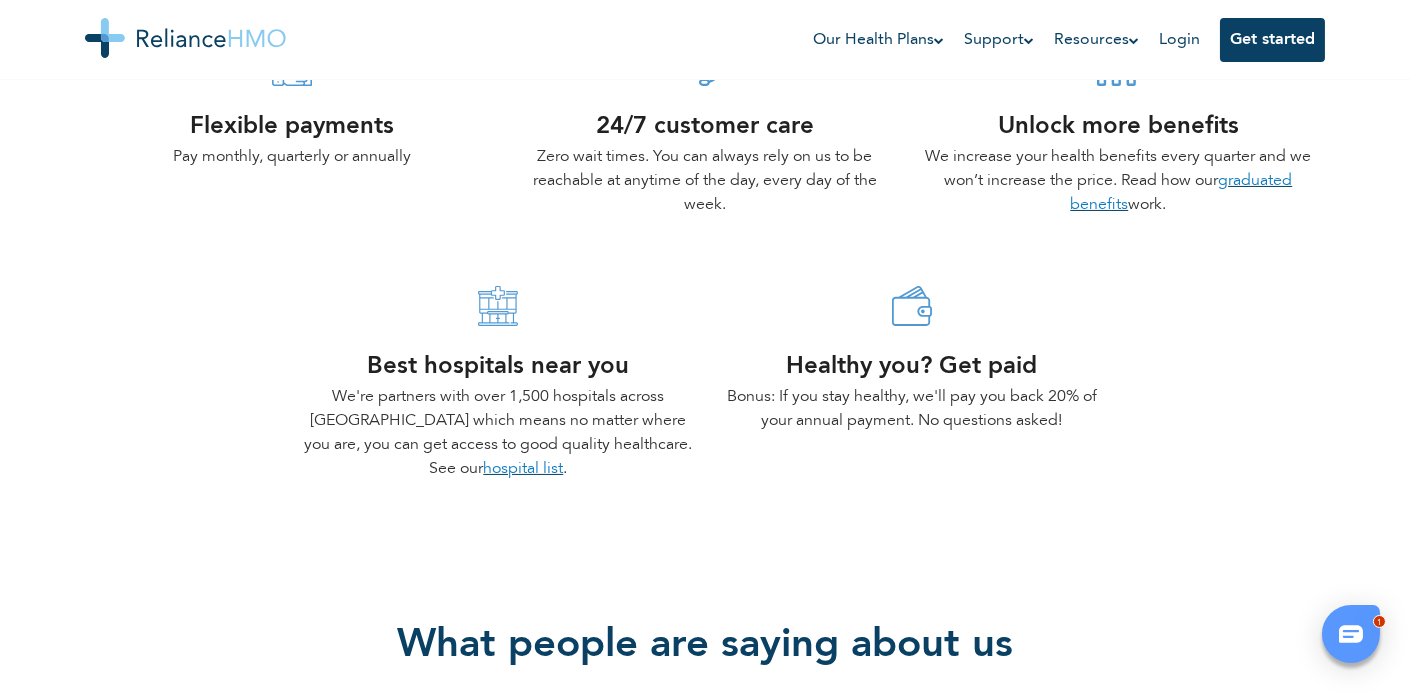 click on "hospital list" at bounding box center [523, 469] 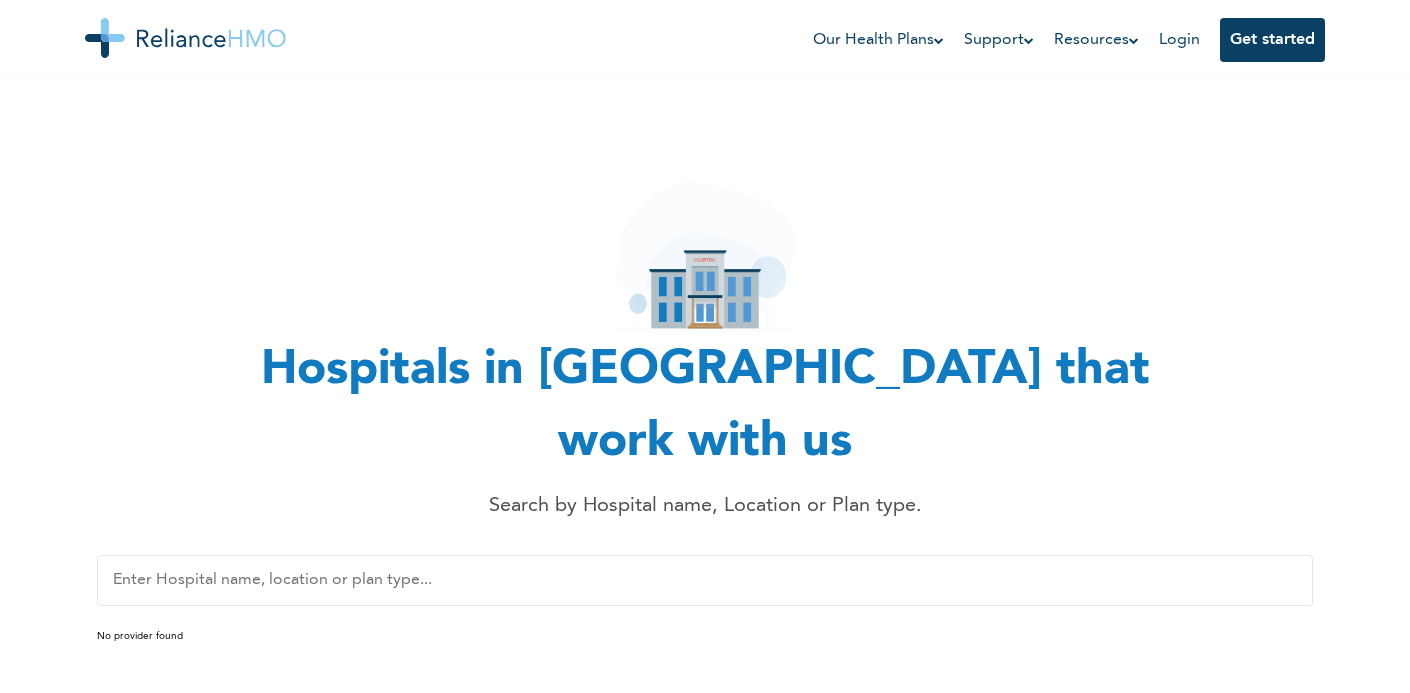 scroll, scrollTop: 0, scrollLeft: 0, axis: both 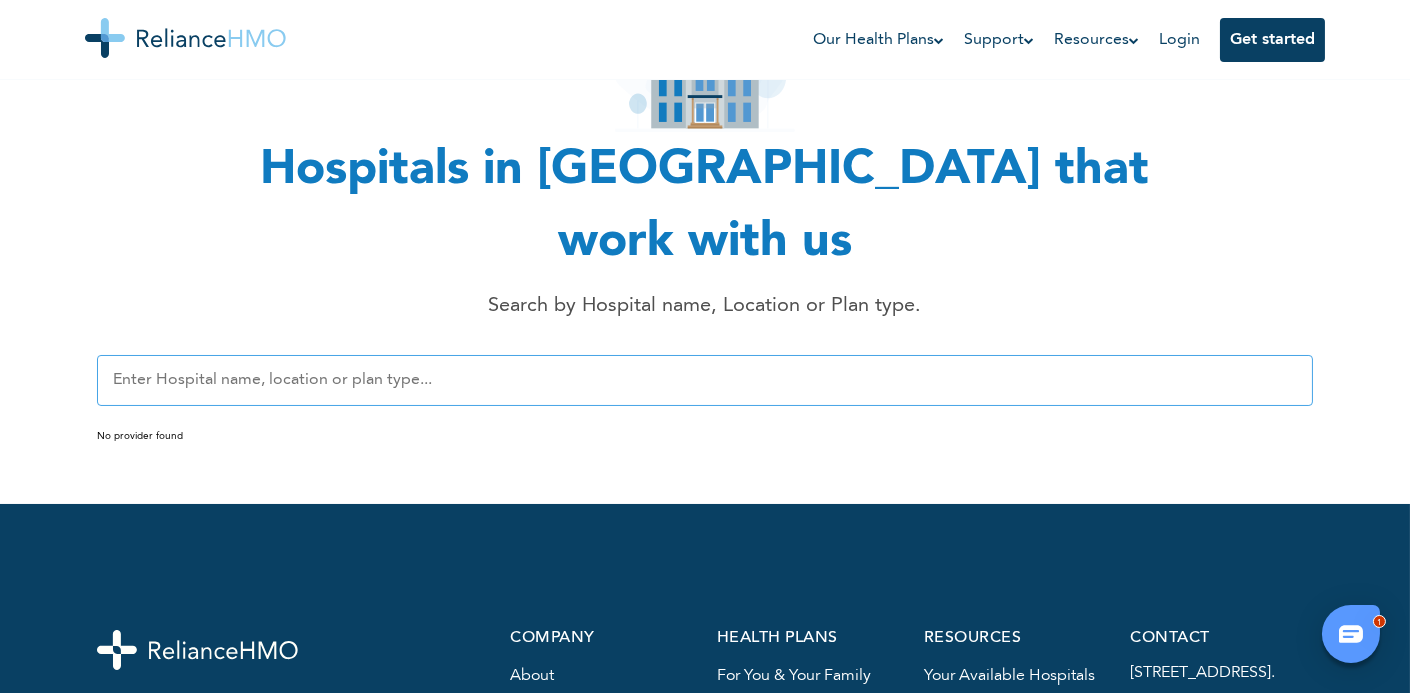 click at bounding box center [705, 380] 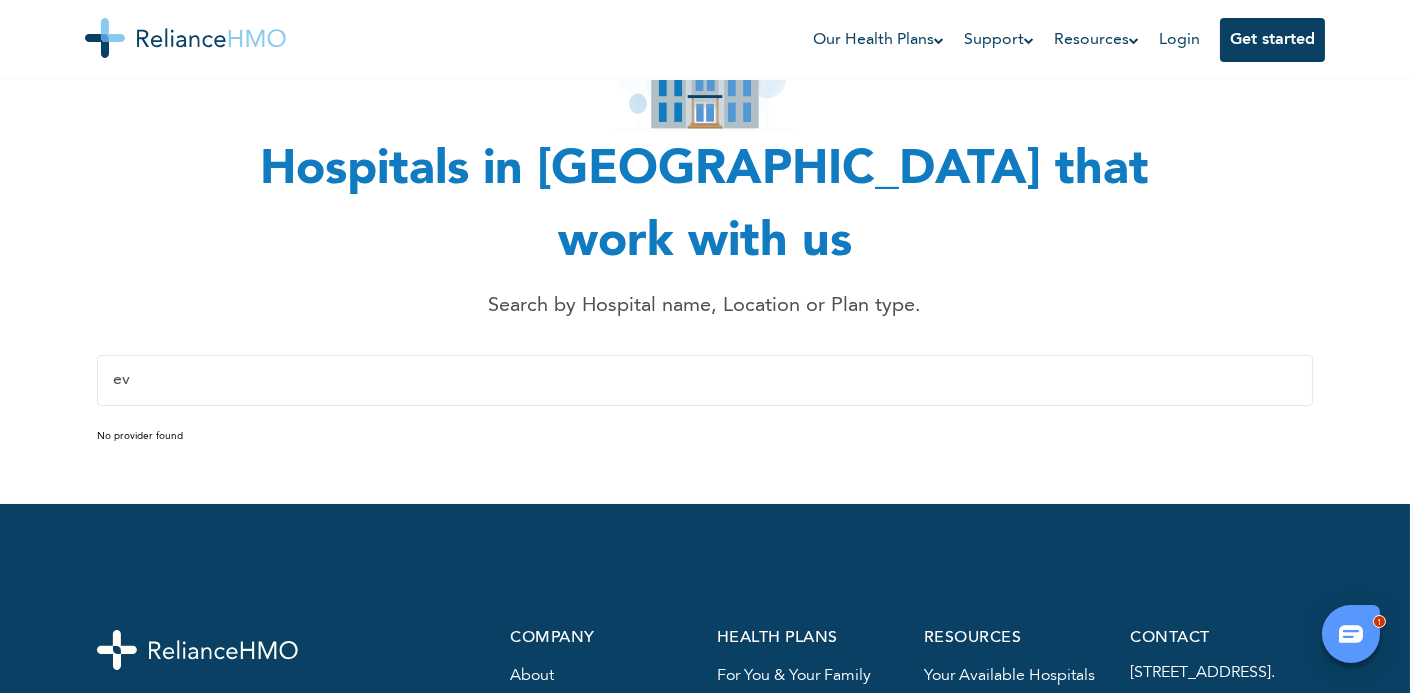 type on "e" 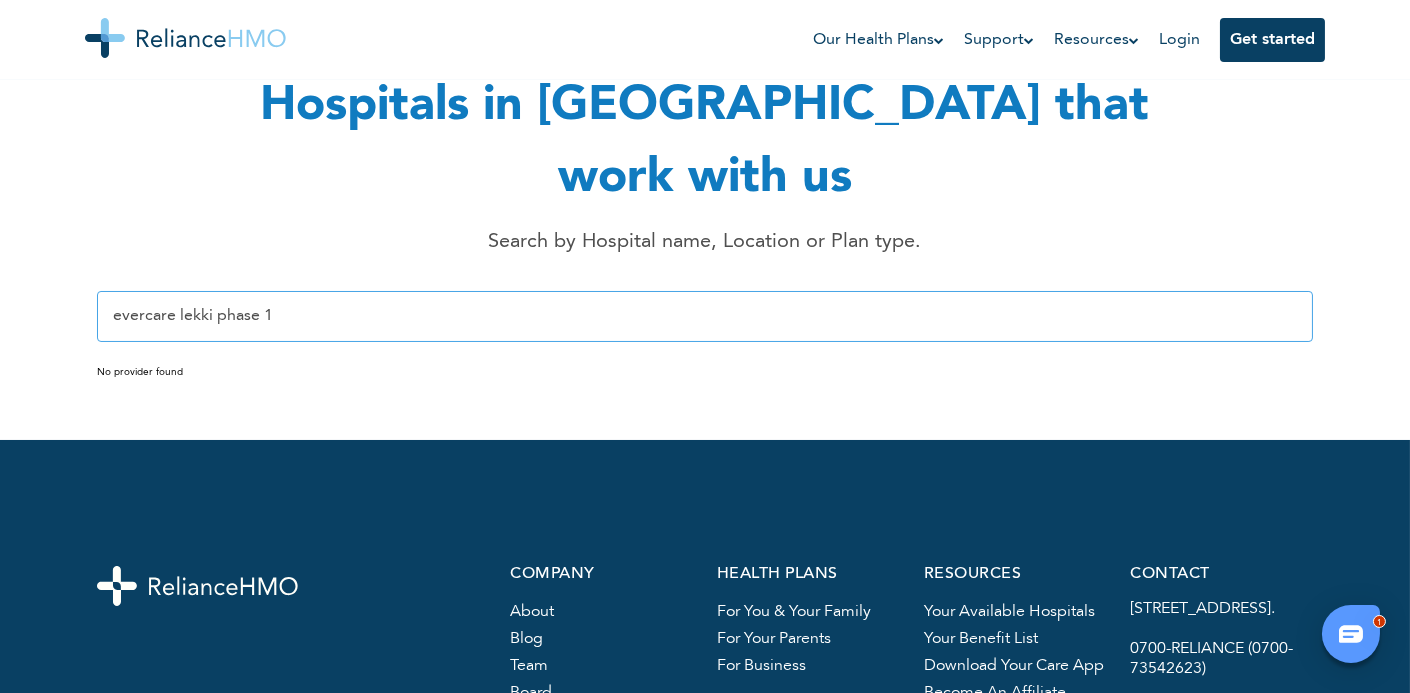 scroll, scrollTop: 300, scrollLeft: 0, axis: vertical 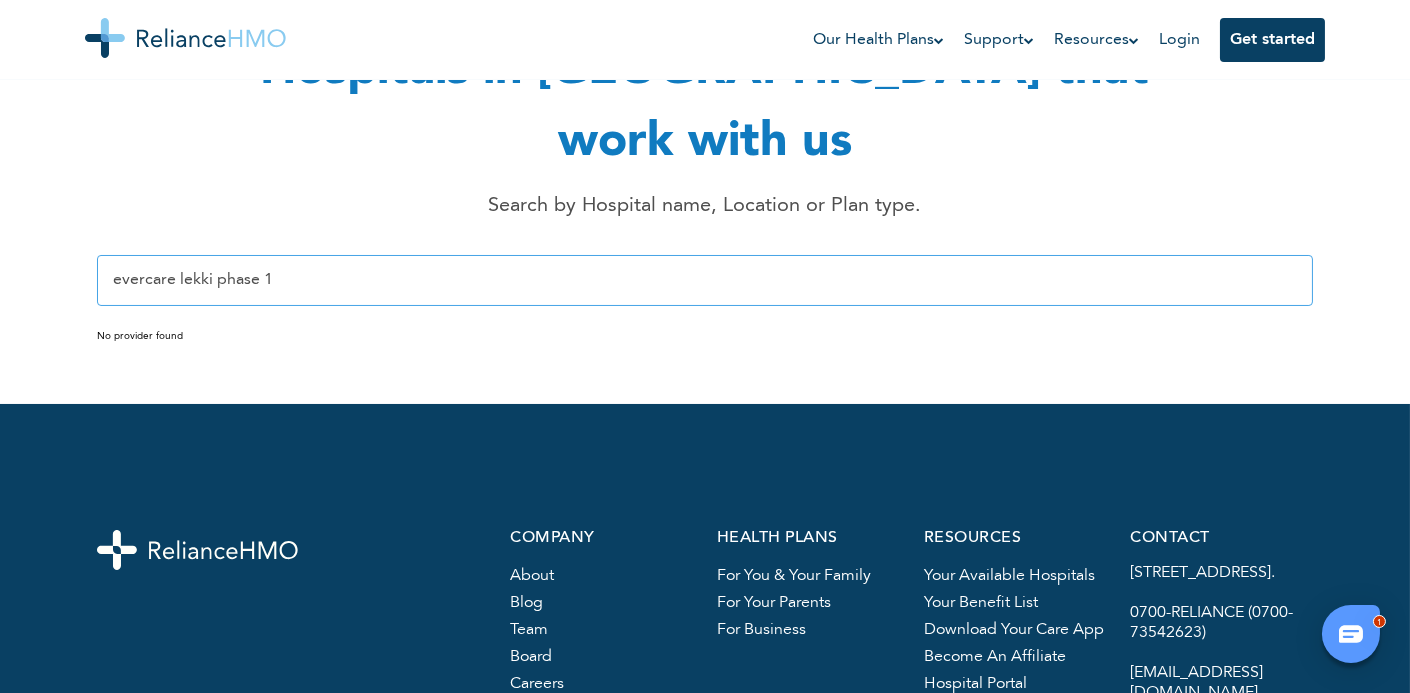 click on "evercare lekki phase 1" at bounding box center [705, 280] 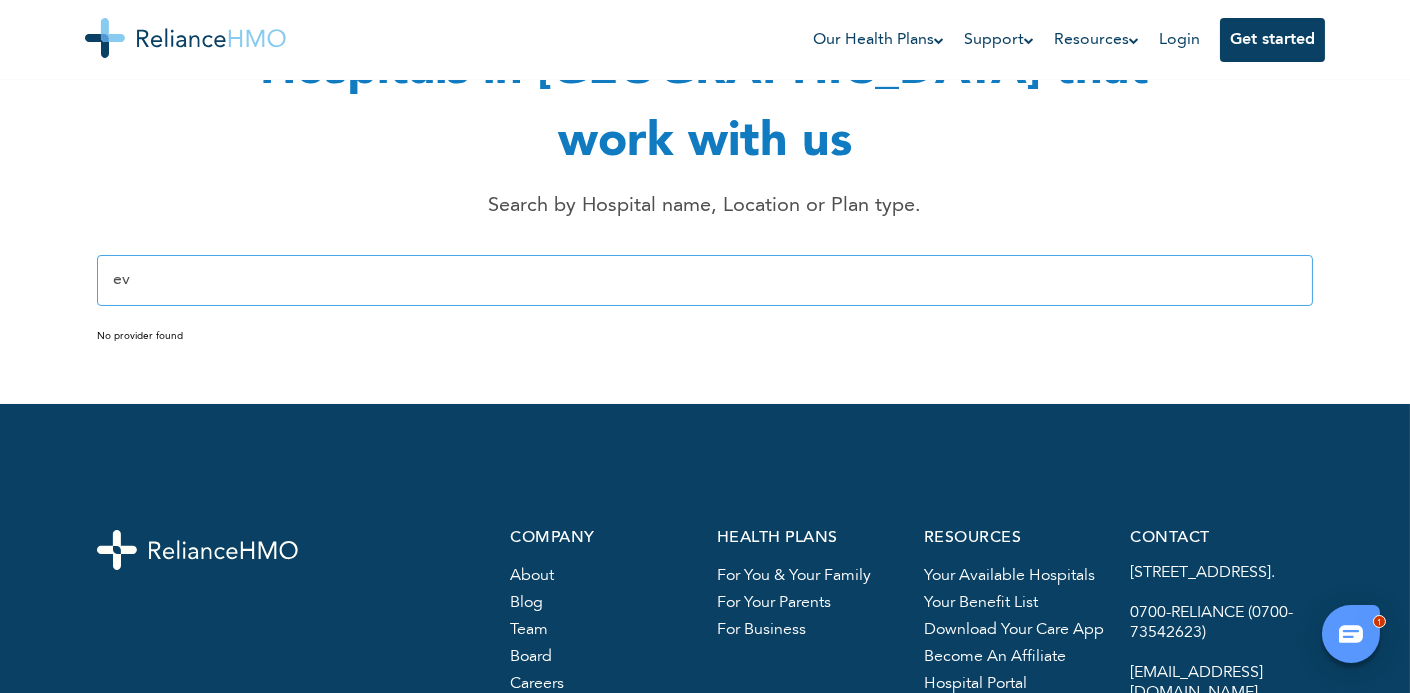 type on "e" 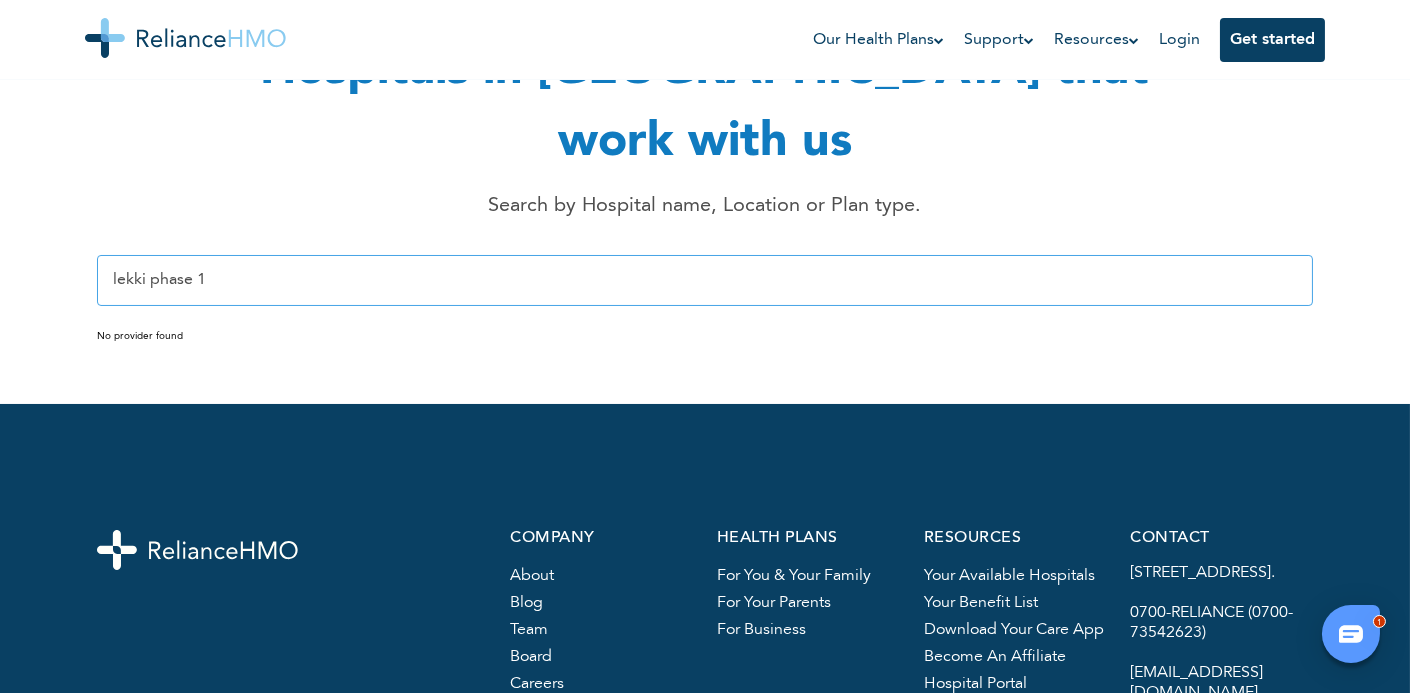 type on "lekki phase 1" 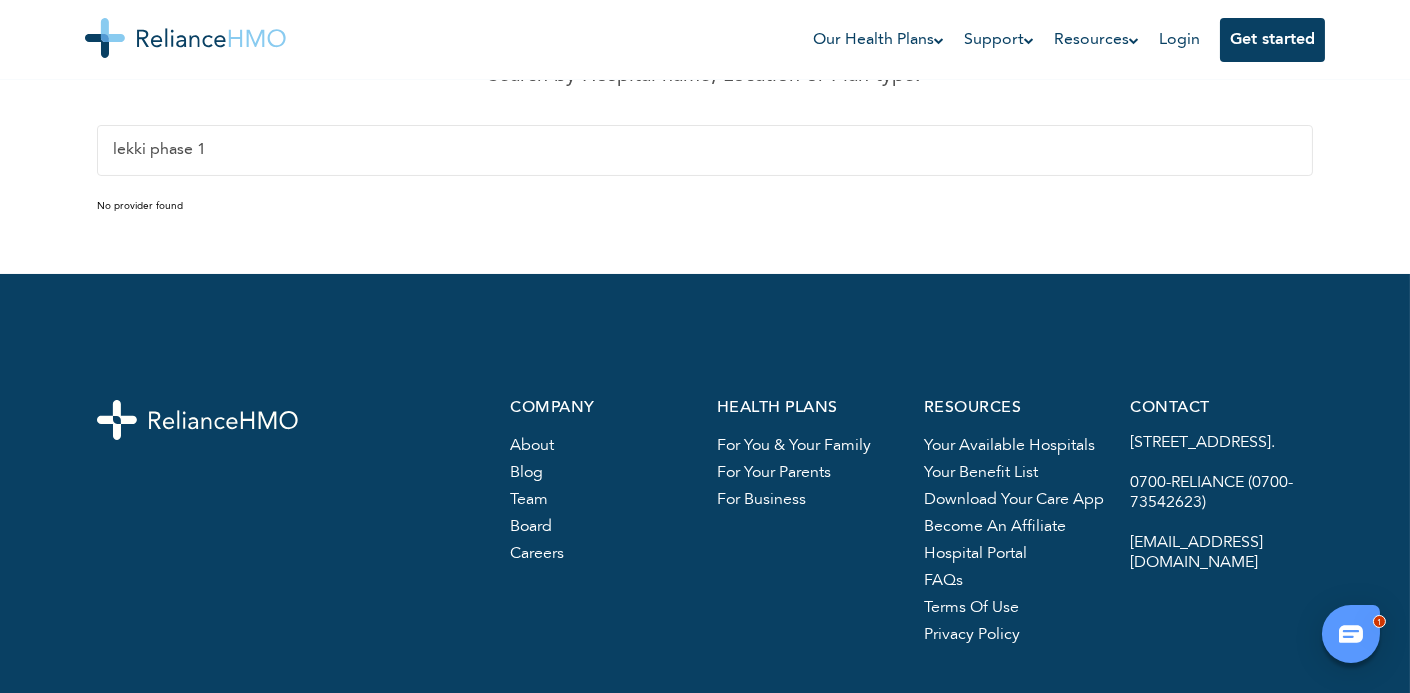 scroll, scrollTop: 500, scrollLeft: 0, axis: vertical 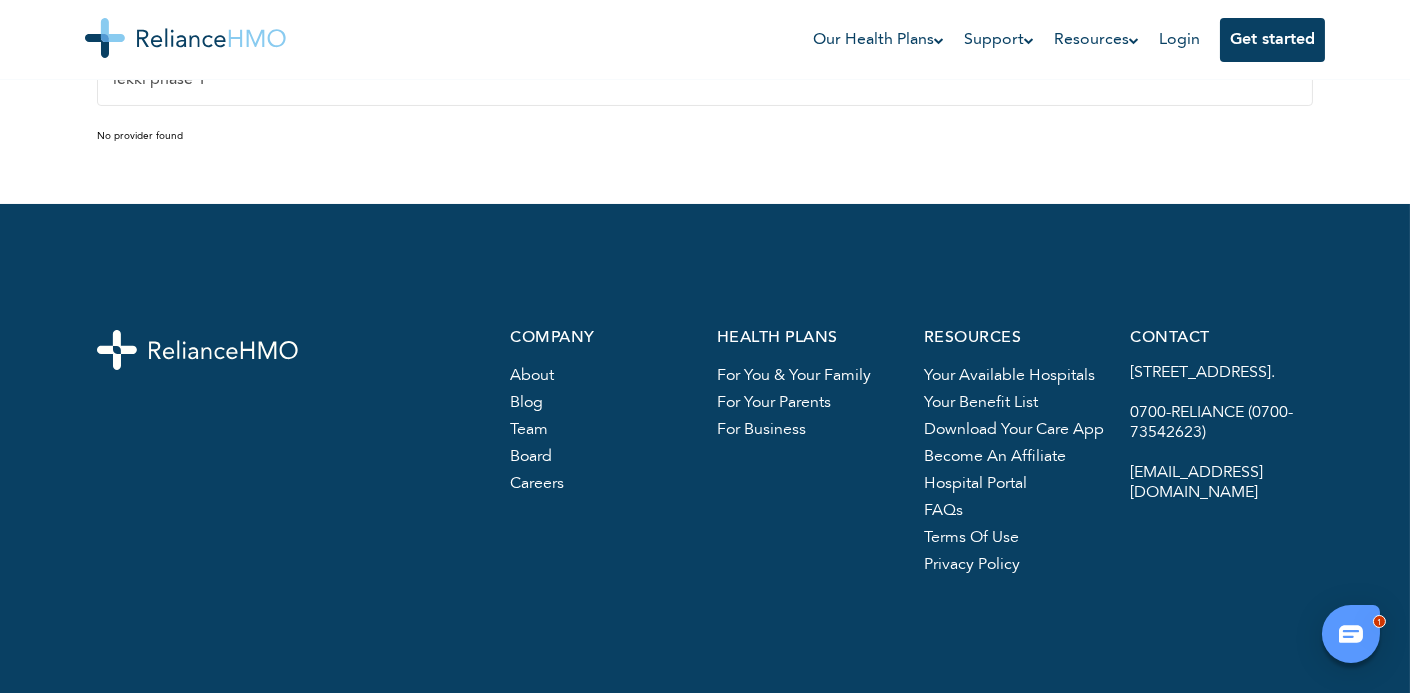 click on "Your available hospitals" at bounding box center (1009, 376) 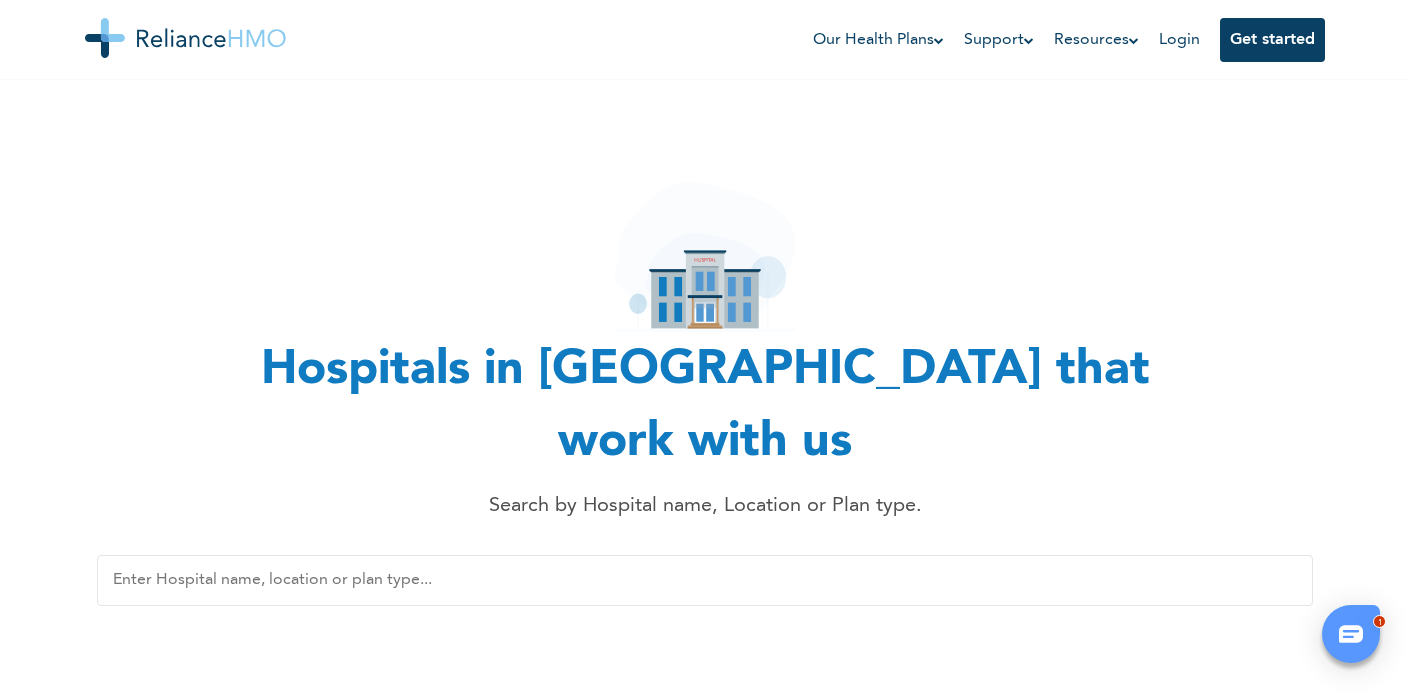 scroll, scrollTop: 200, scrollLeft: 0, axis: vertical 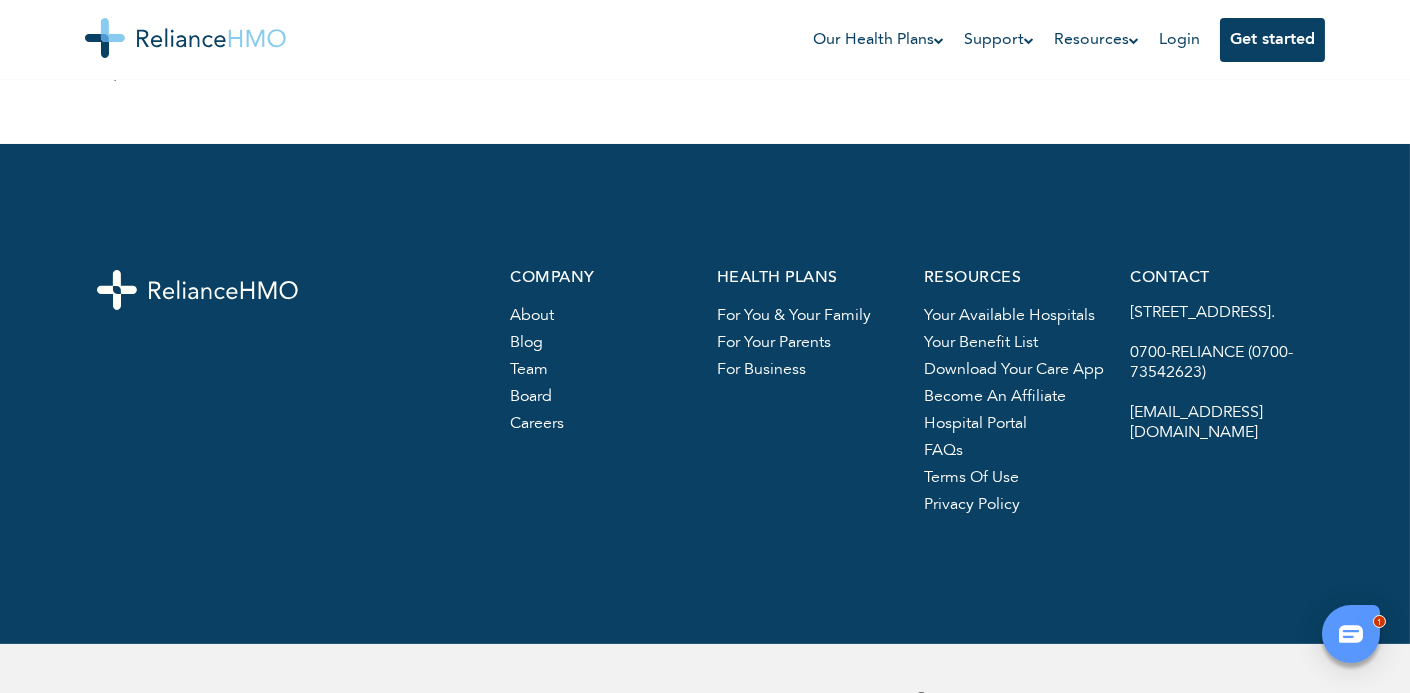 click on "Your benefit list" at bounding box center [981, 343] 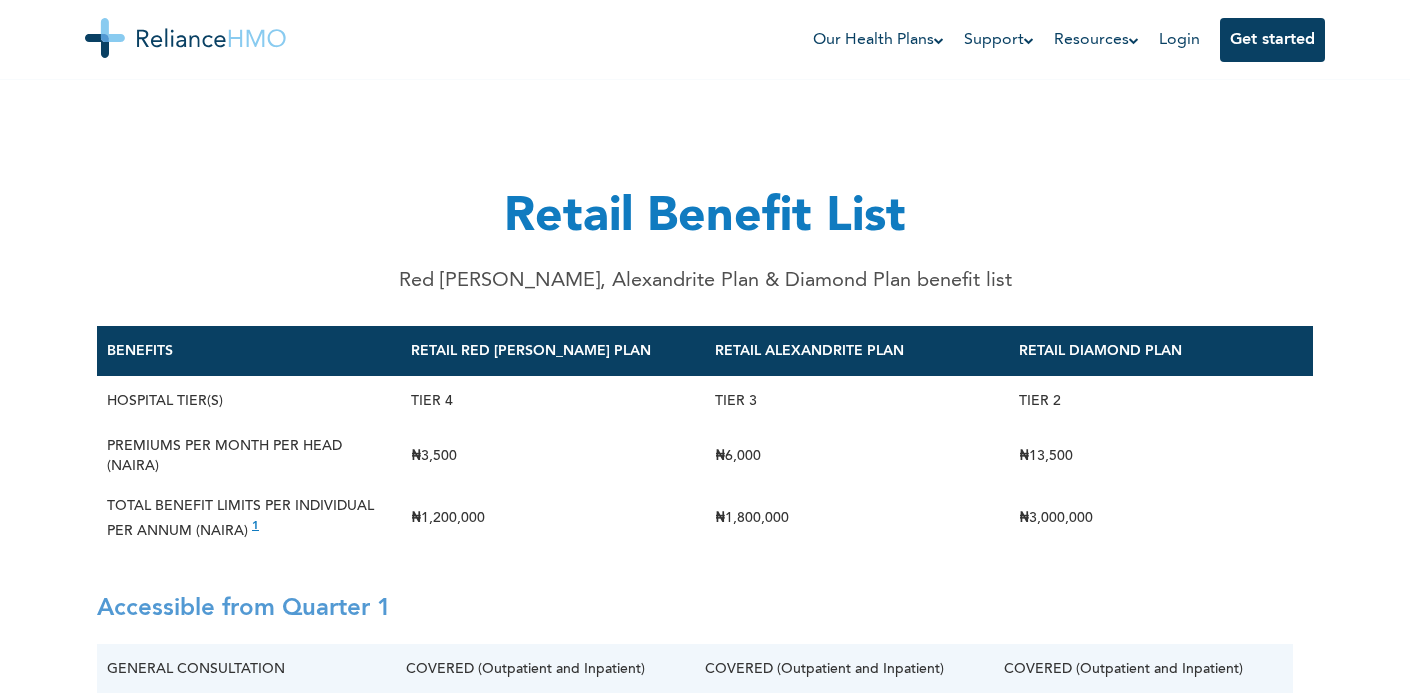 scroll, scrollTop: 0, scrollLeft: 0, axis: both 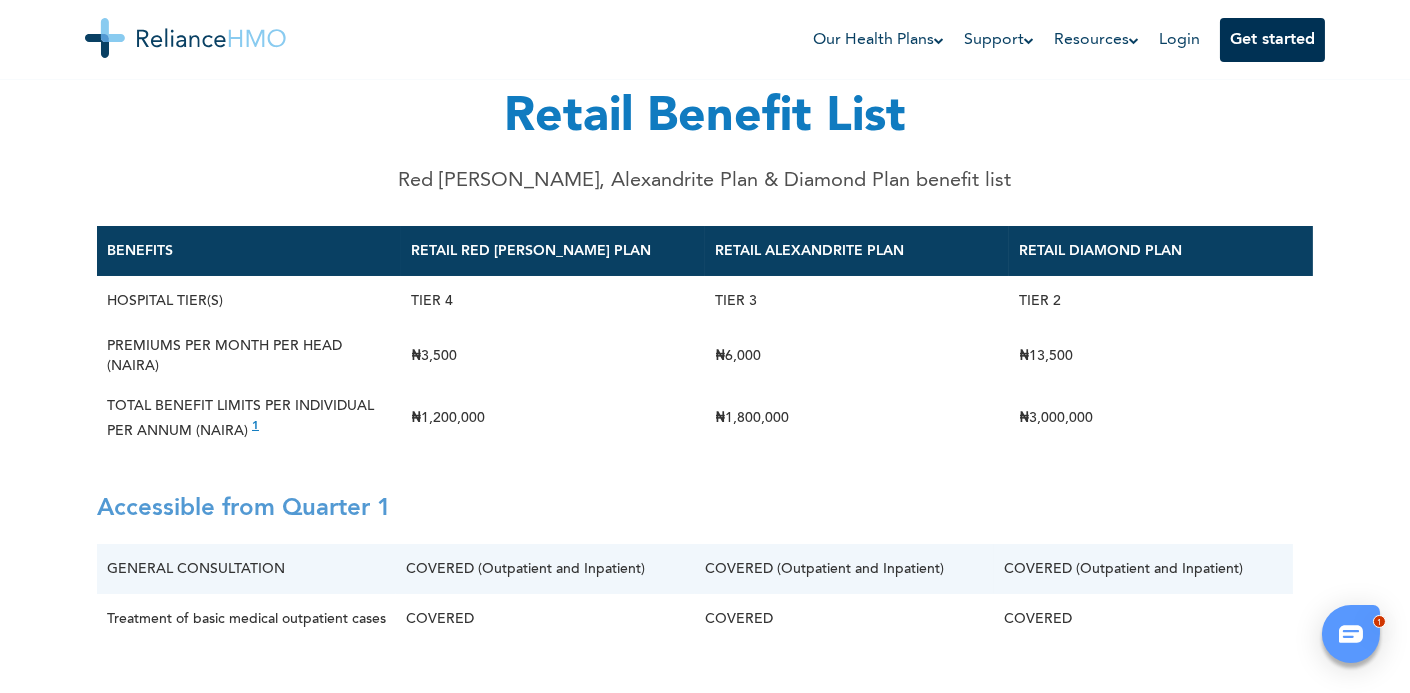 click on "Get
started" at bounding box center [1272, 40] 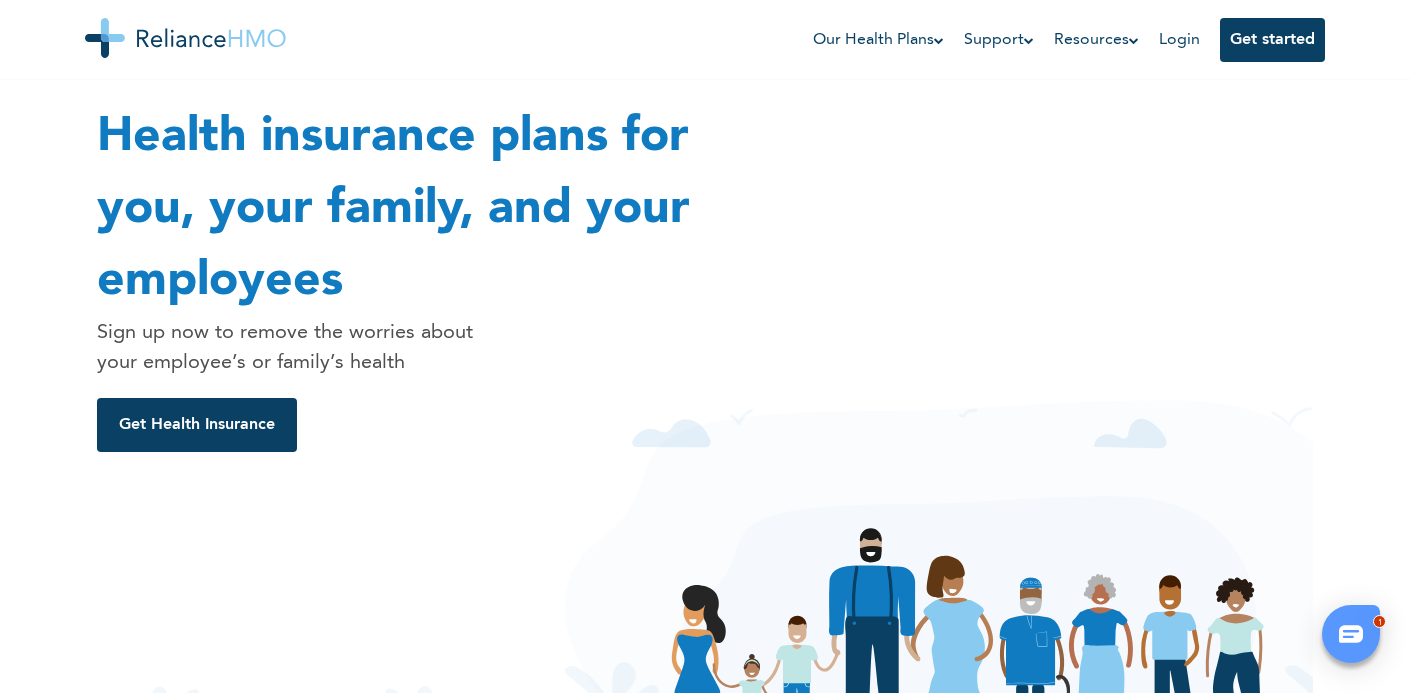 scroll, scrollTop: 954, scrollLeft: 0, axis: vertical 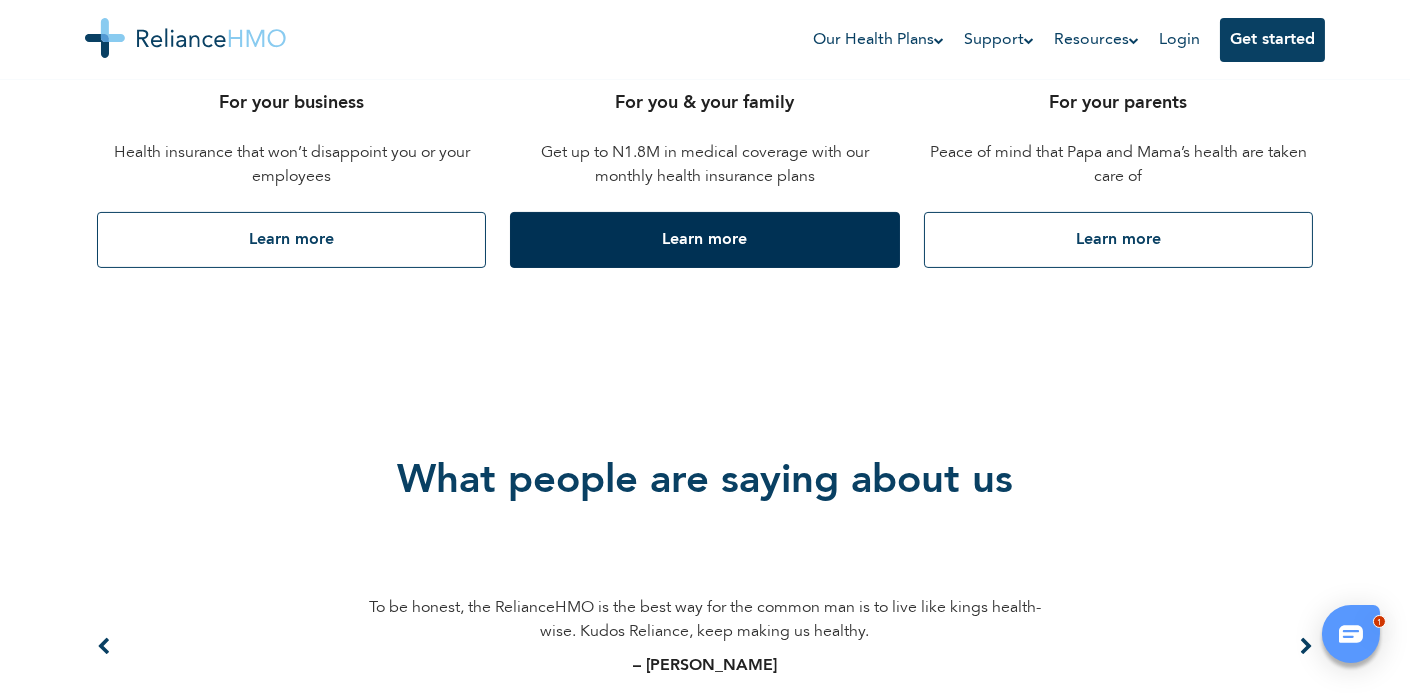 click on "Learn more" at bounding box center (704, 240) 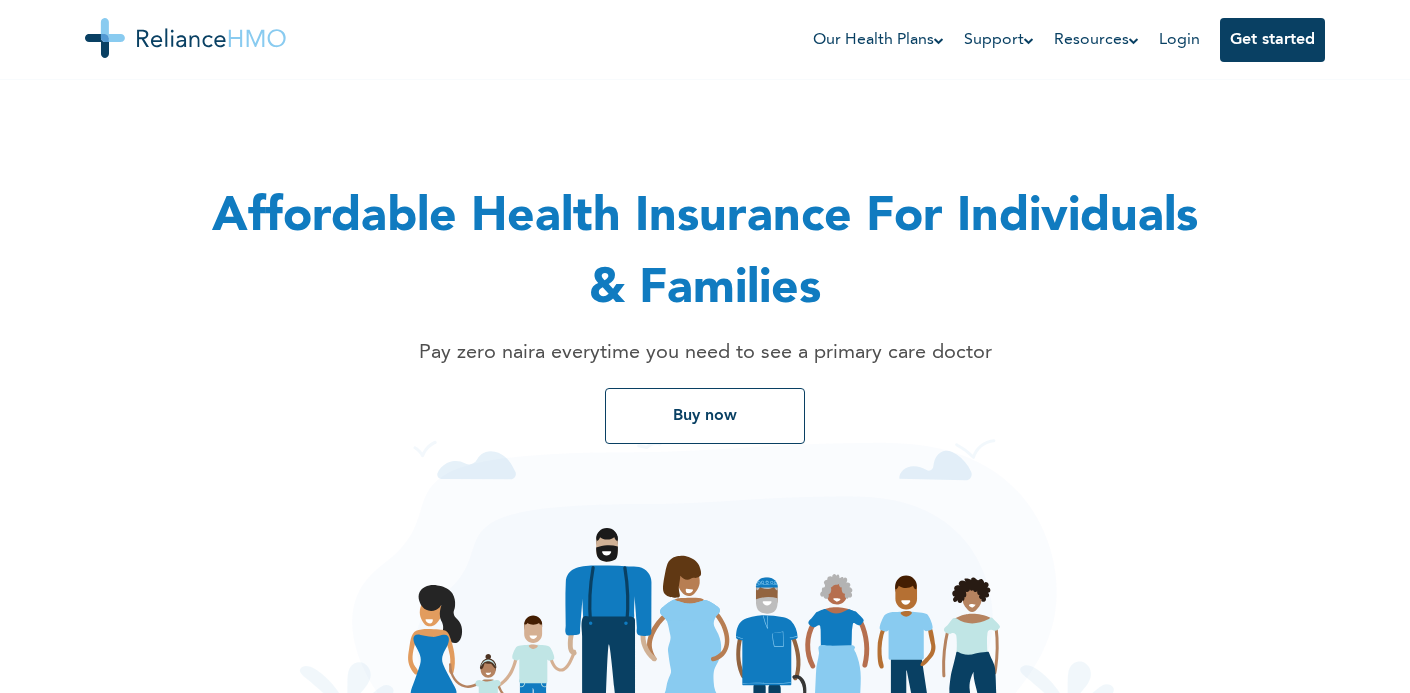 scroll, scrollTop: 0, scrollLeft: 0, axis: both 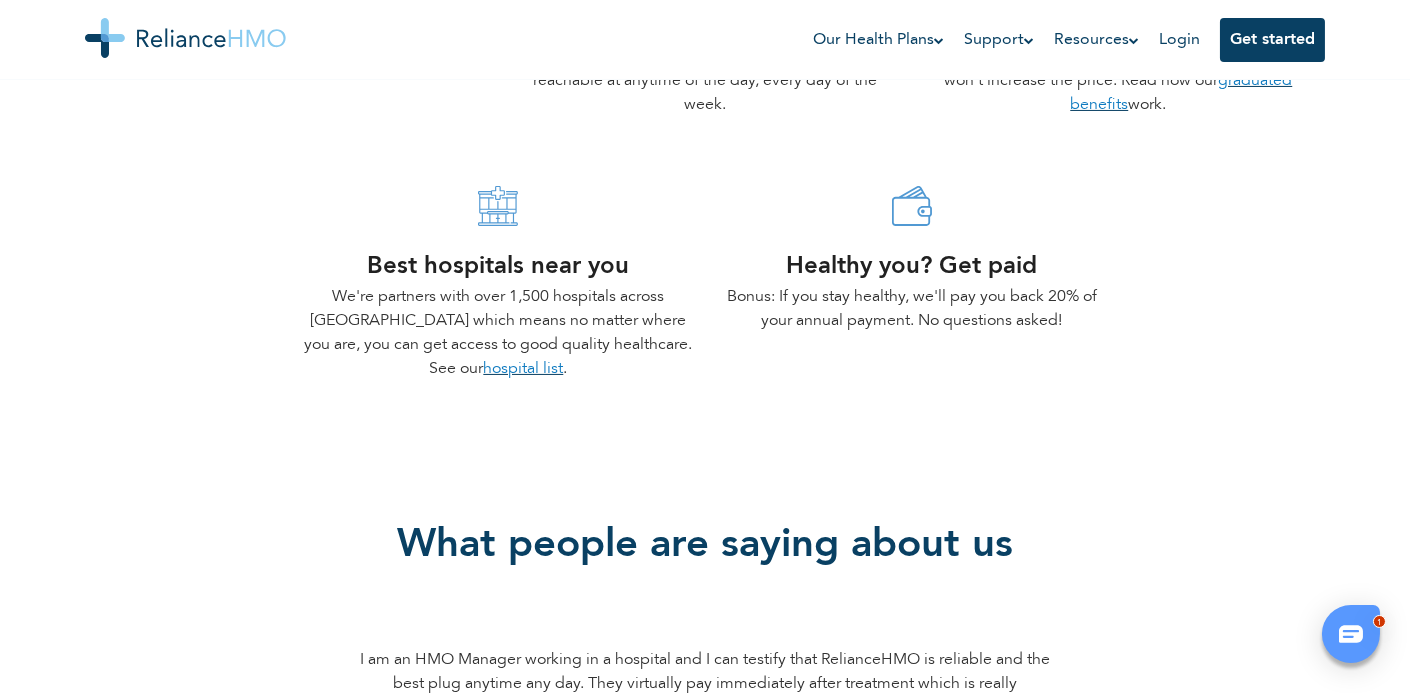 click on "hospital list" at bounding box center [523, 369] 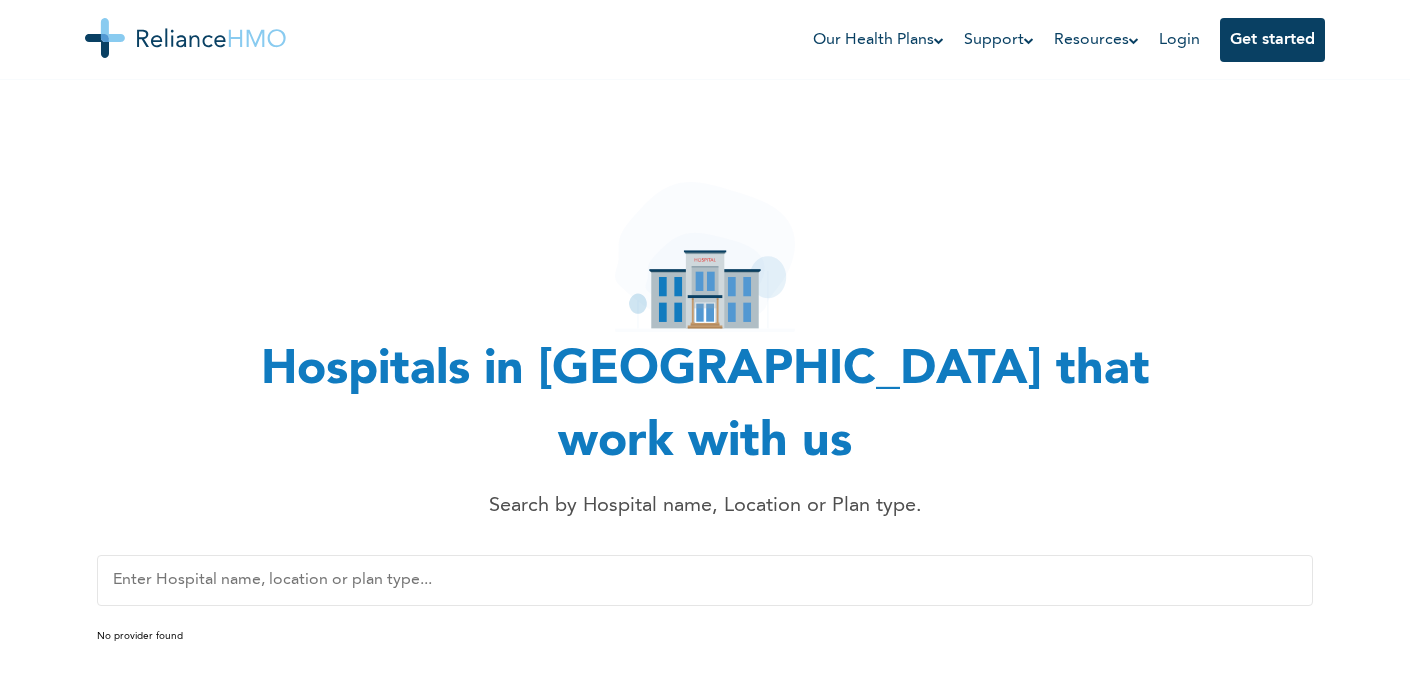 scroll, scrollTop: 0, scrollLeft: 0, axis: both 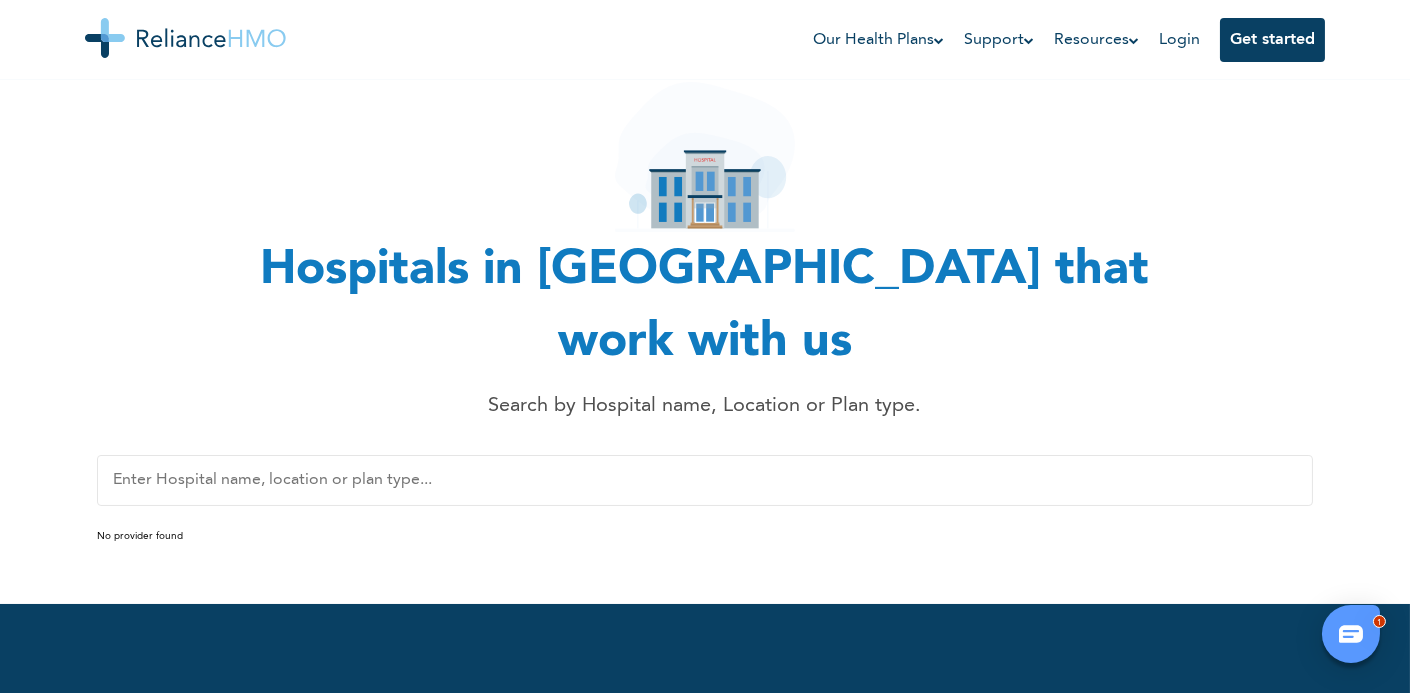 click on "1" at bounding box center (1351, 634) 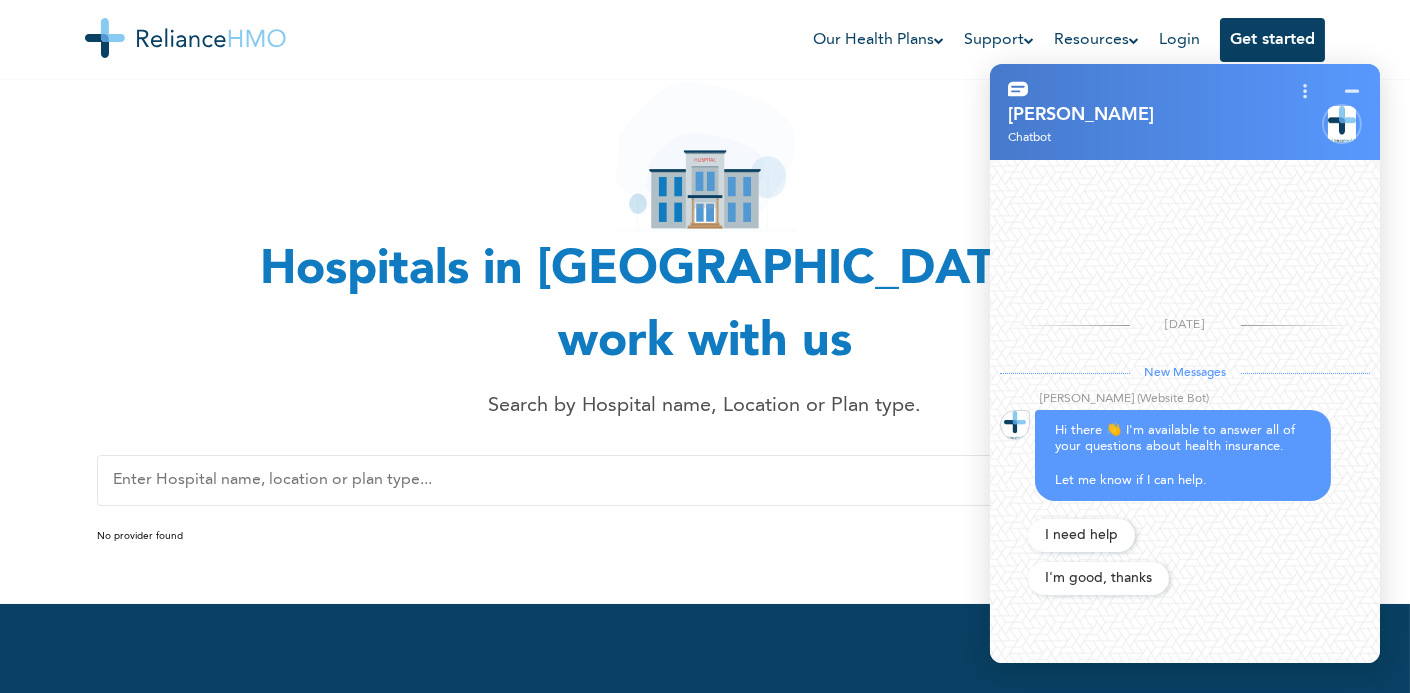 click on "Start Again" at bounding box center (1185, 650) 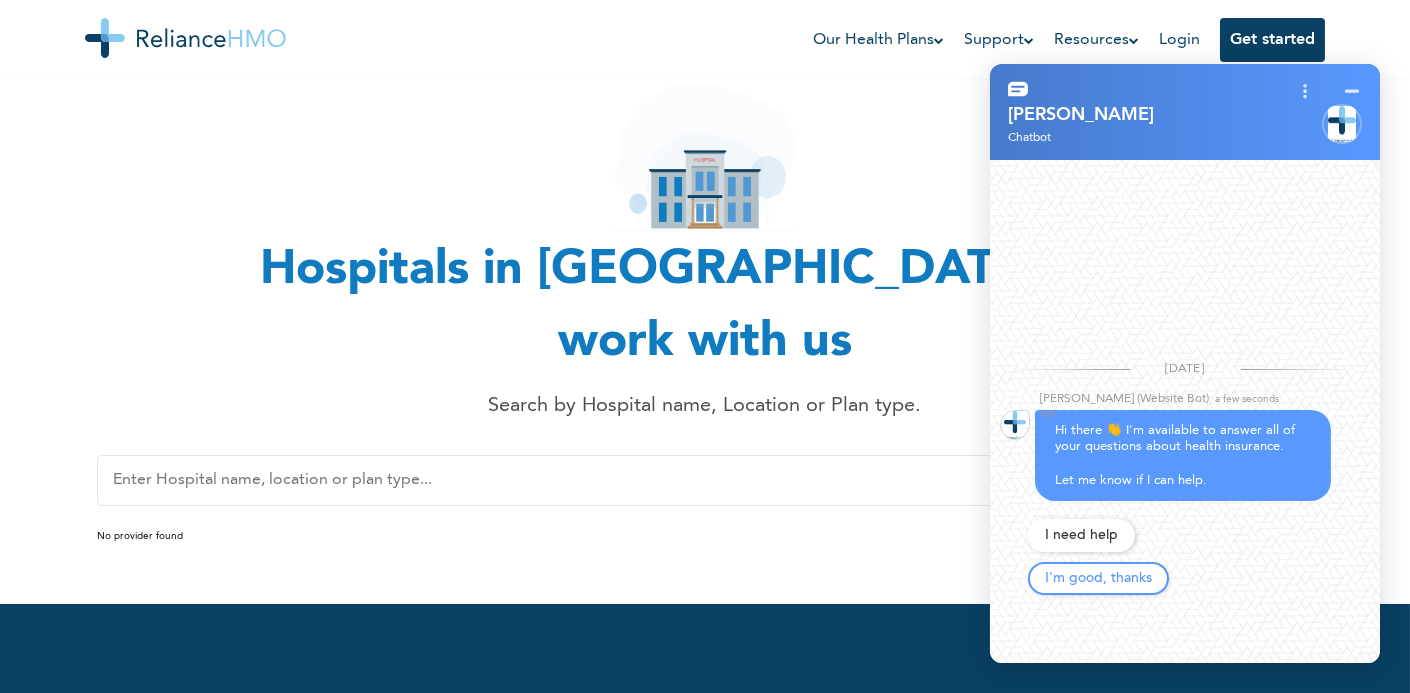 click on "I'm good, thanks" at bounding box center [1098, 578] 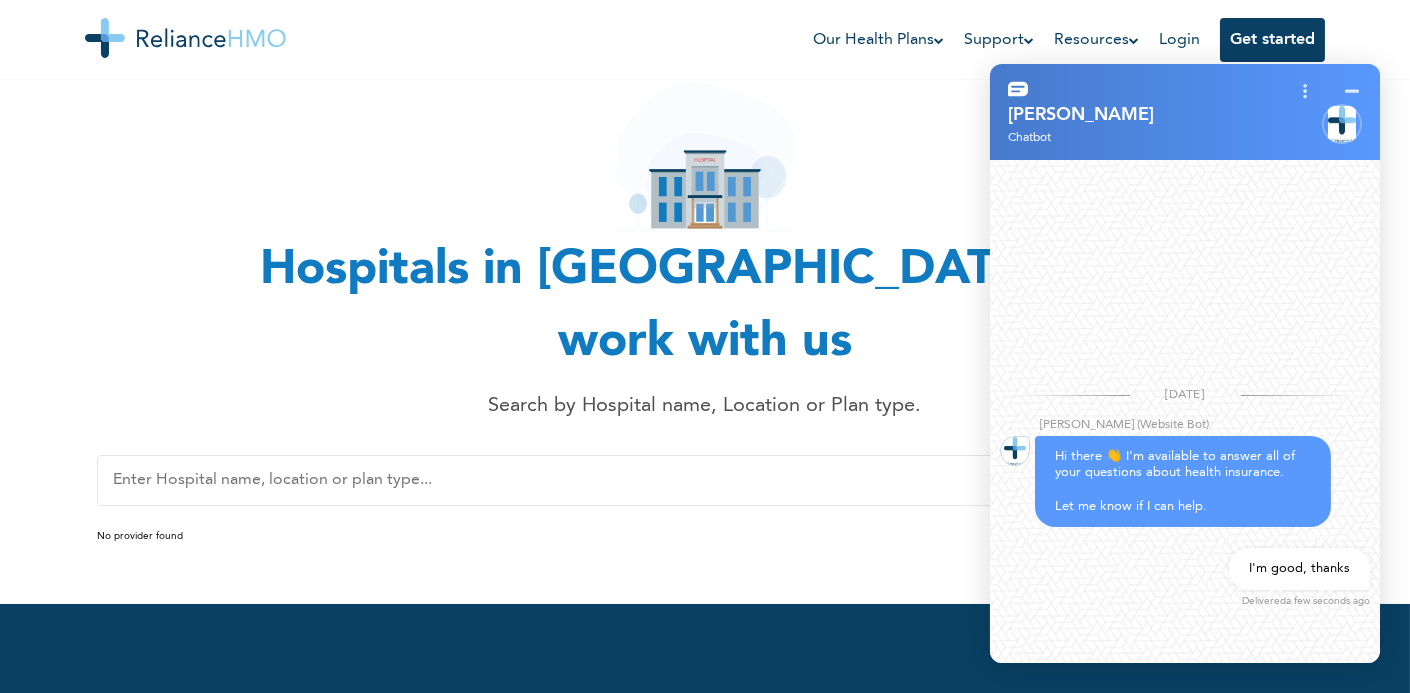 click on "Delivered" at bounding box center [1264, 601] 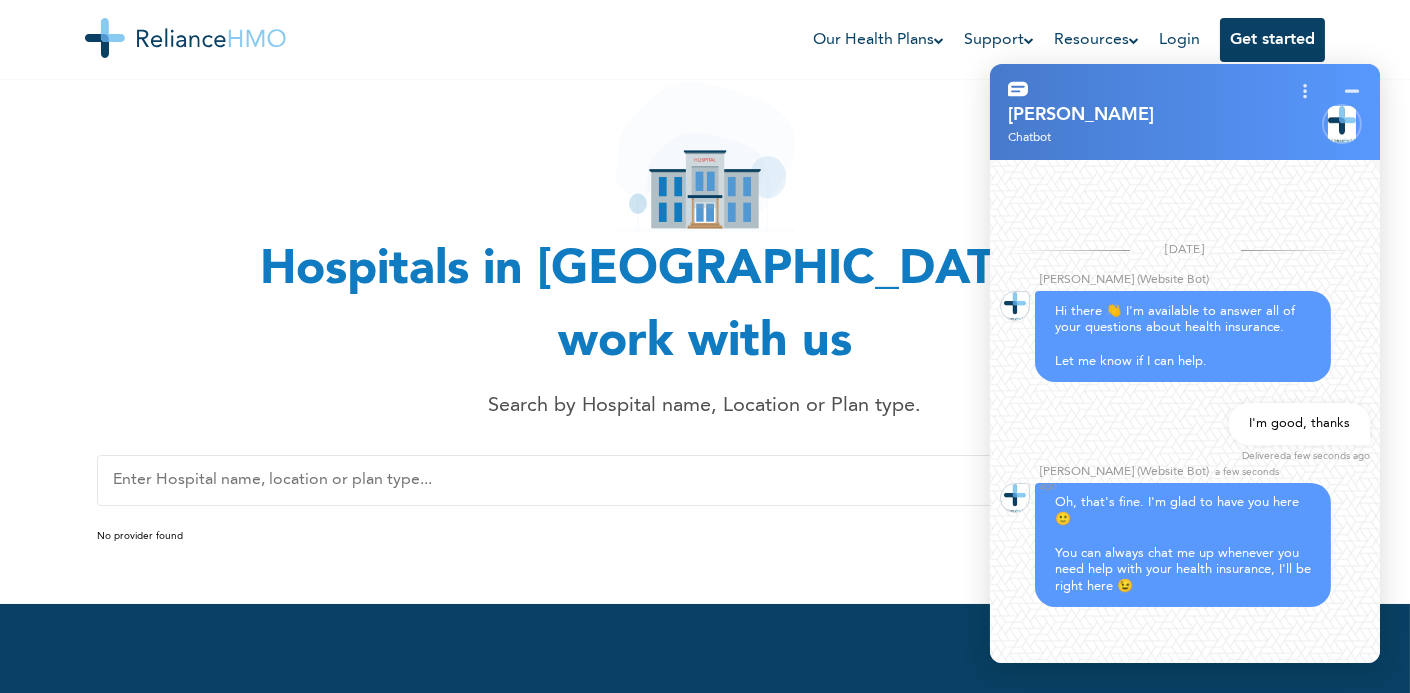 scroll, scrollTop: 23, scrollLeft: 0, axis: vertical 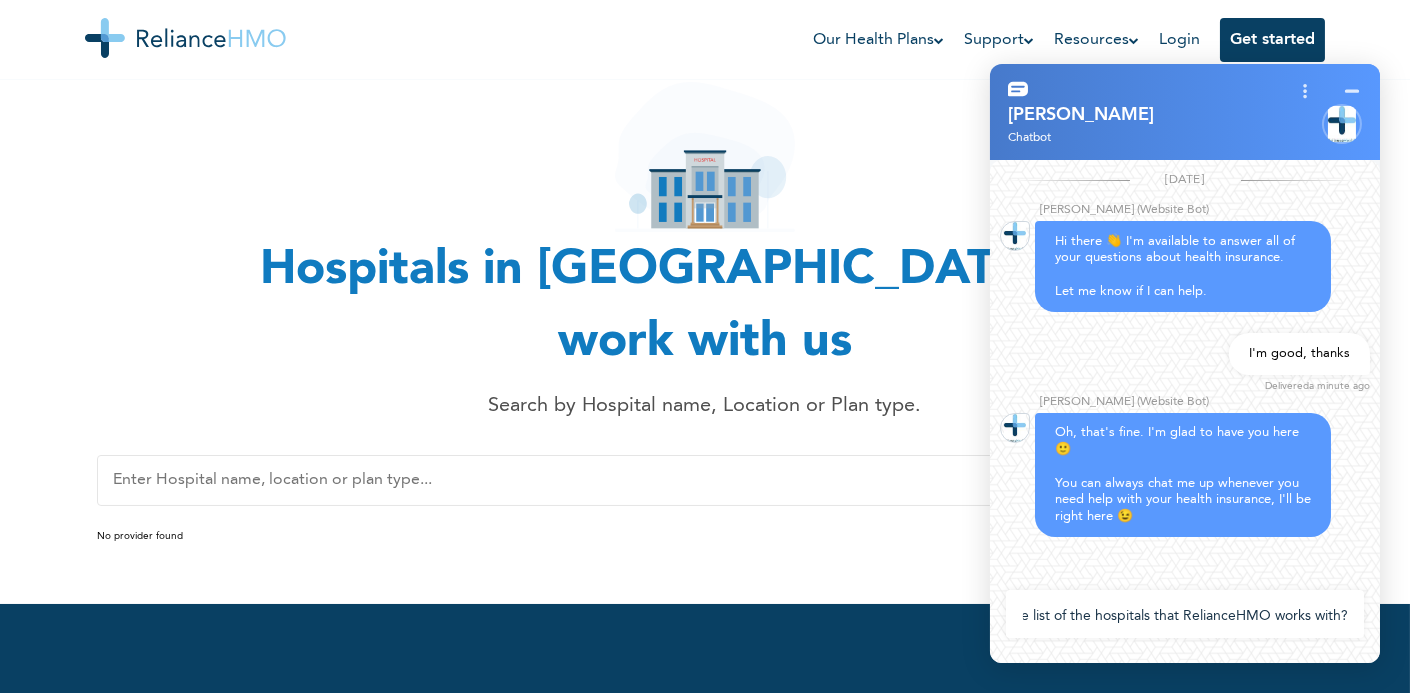 type on "what are the list of the hospitals that RelianceHMO works with?" 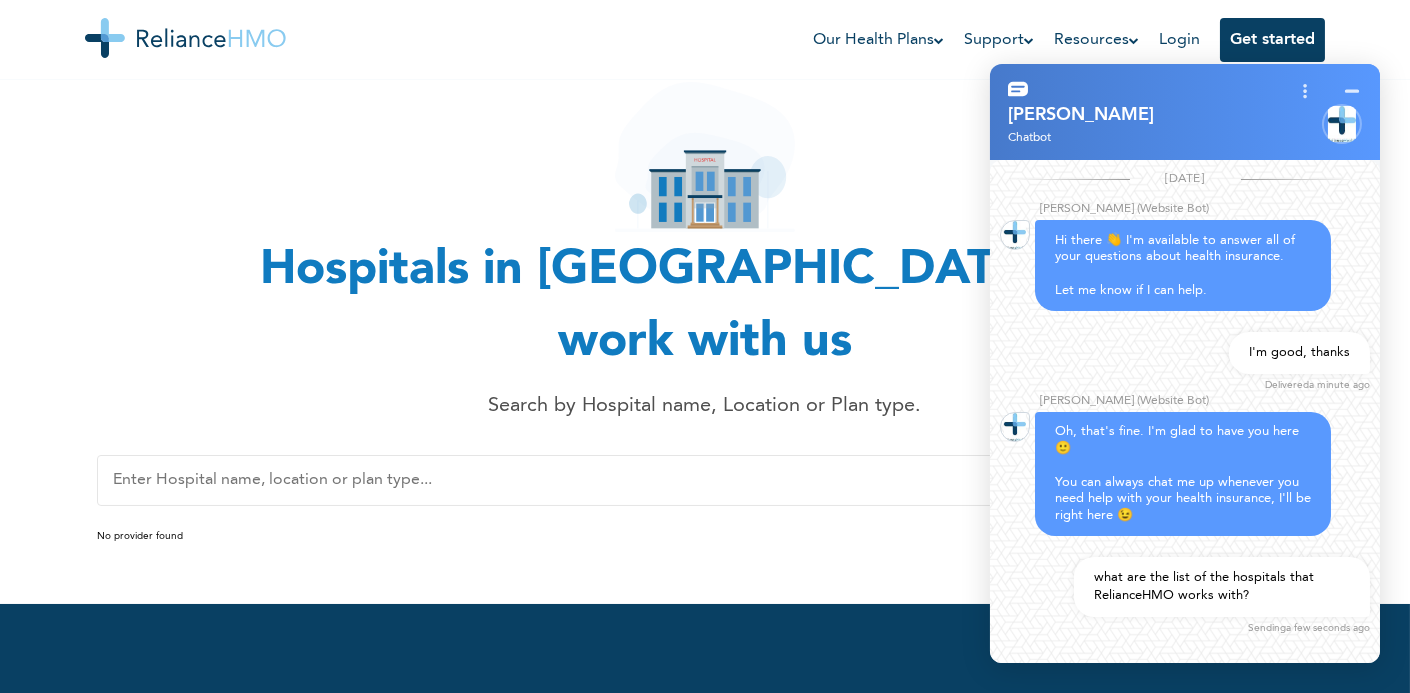 scroll, scrollTop: 0, scrollLeft: 0, axis: both 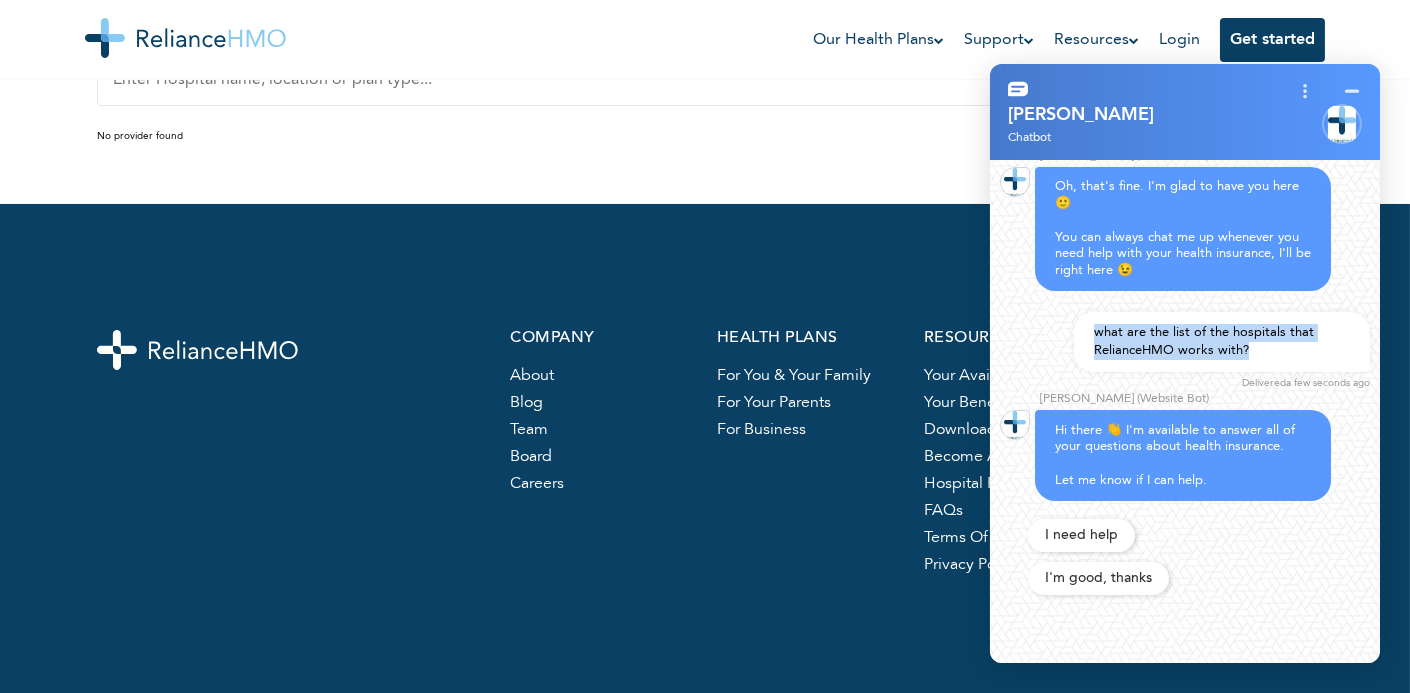 drag, startPoint x: 1256, startPoint y: 349, endPoint x: 1072, endPoint y: 333, distance: 184.69434 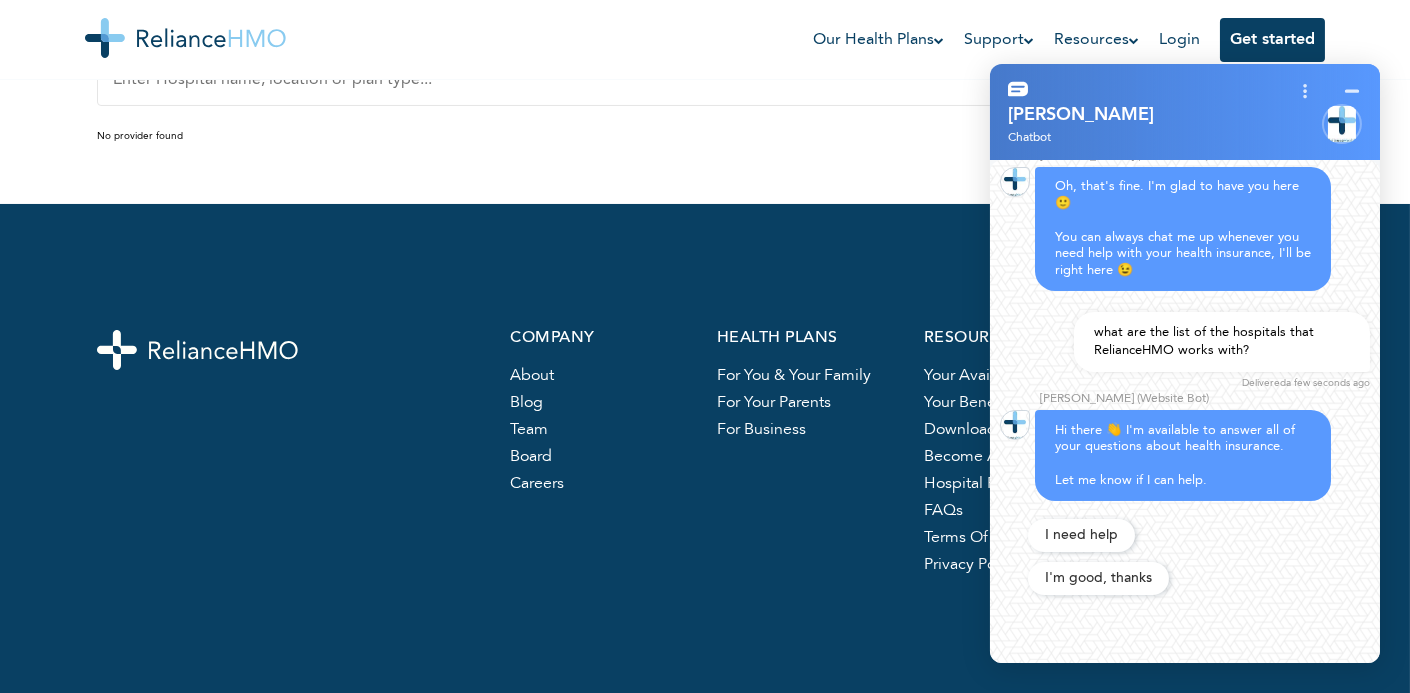 click on "what are the list of the hospitals that RelianceHMO works with?" at bounding box center (1204, 341) 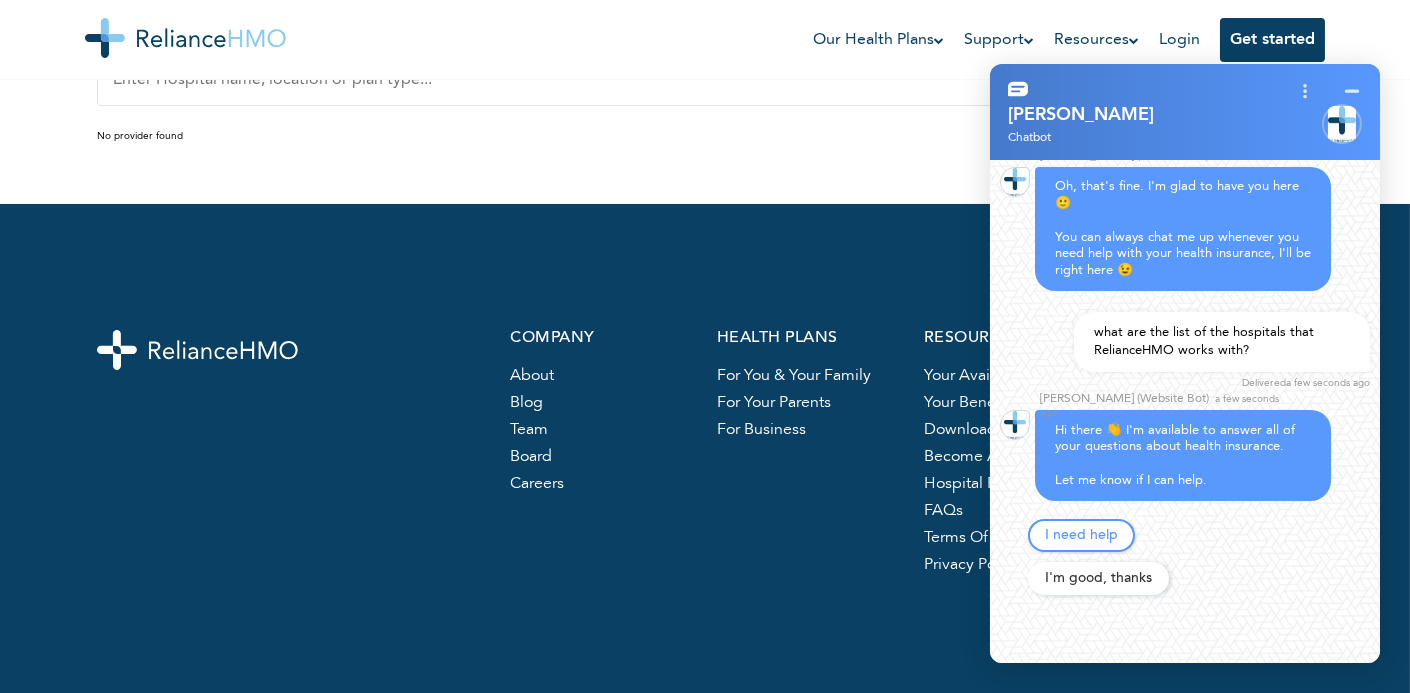 click on "I need help" at bounding box center (1081, 535) 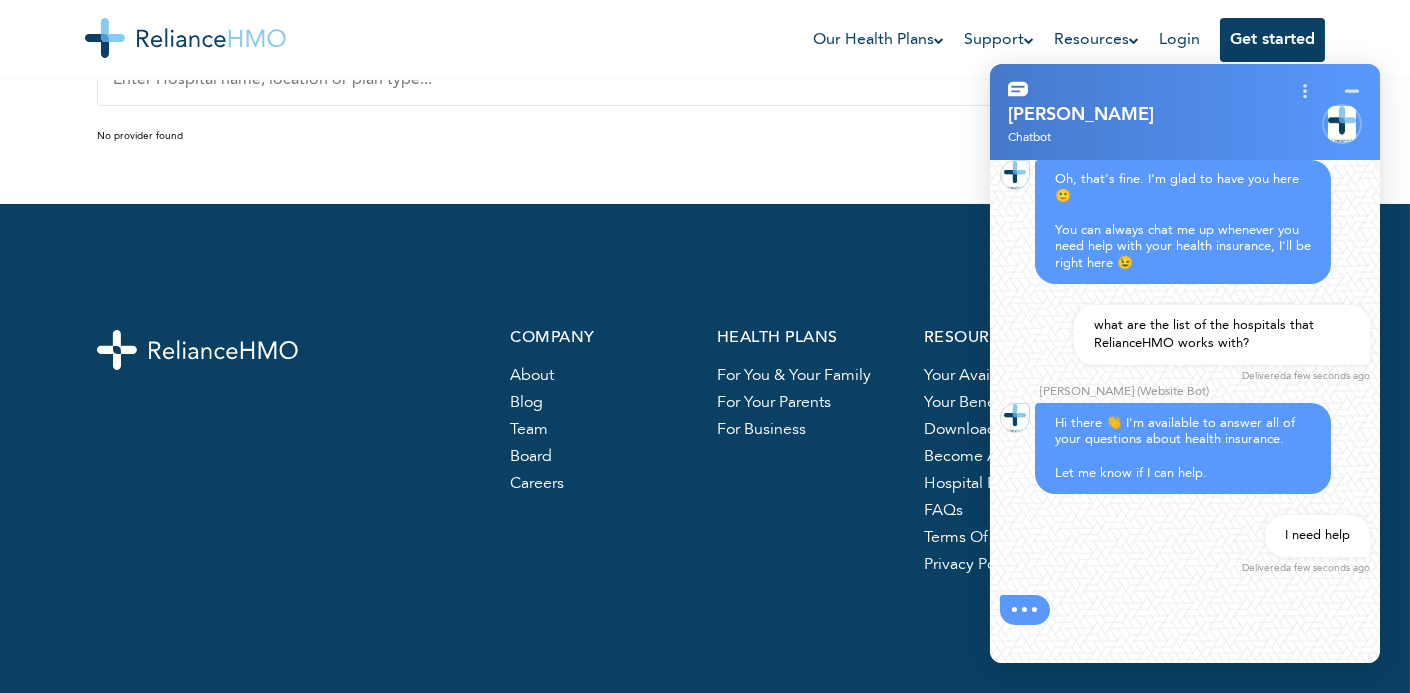 scroll, scrollTop: 614, scrollLeft: 0, axis: vertical 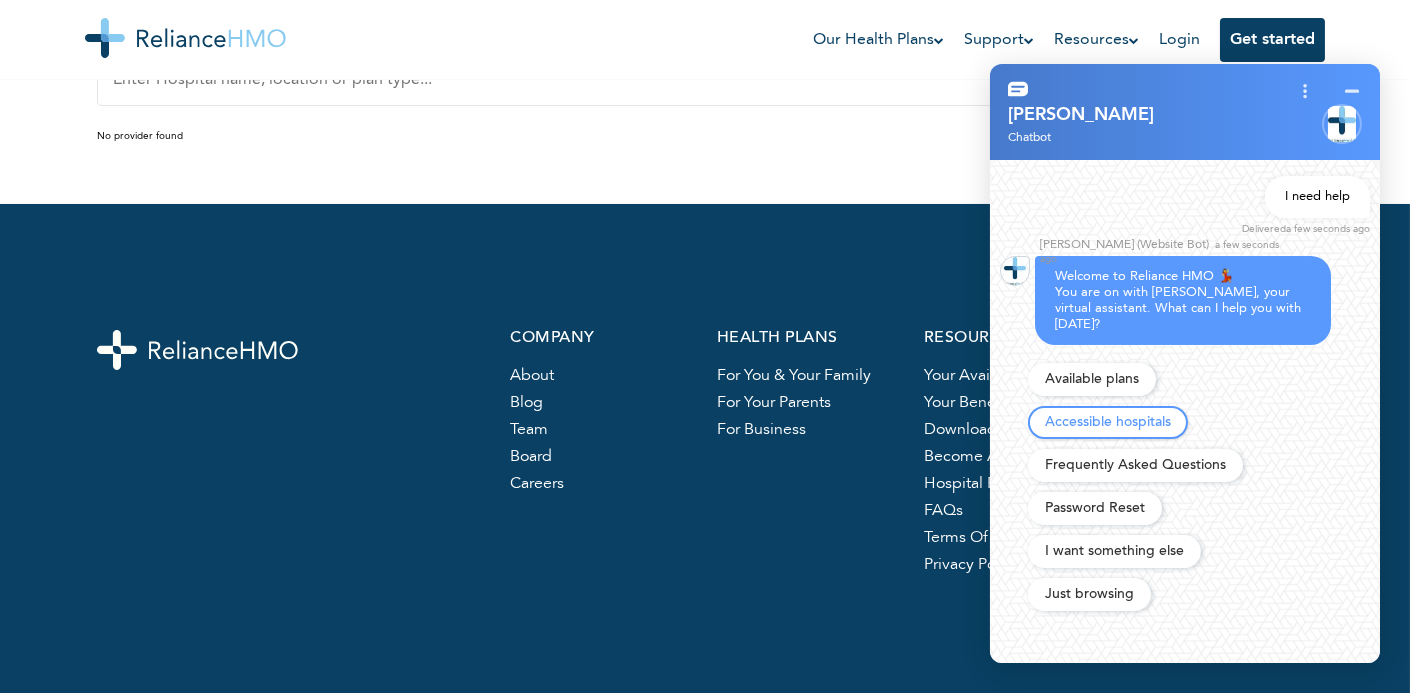 click on "Accessible hospitals" at bounding box center [1108, 422] 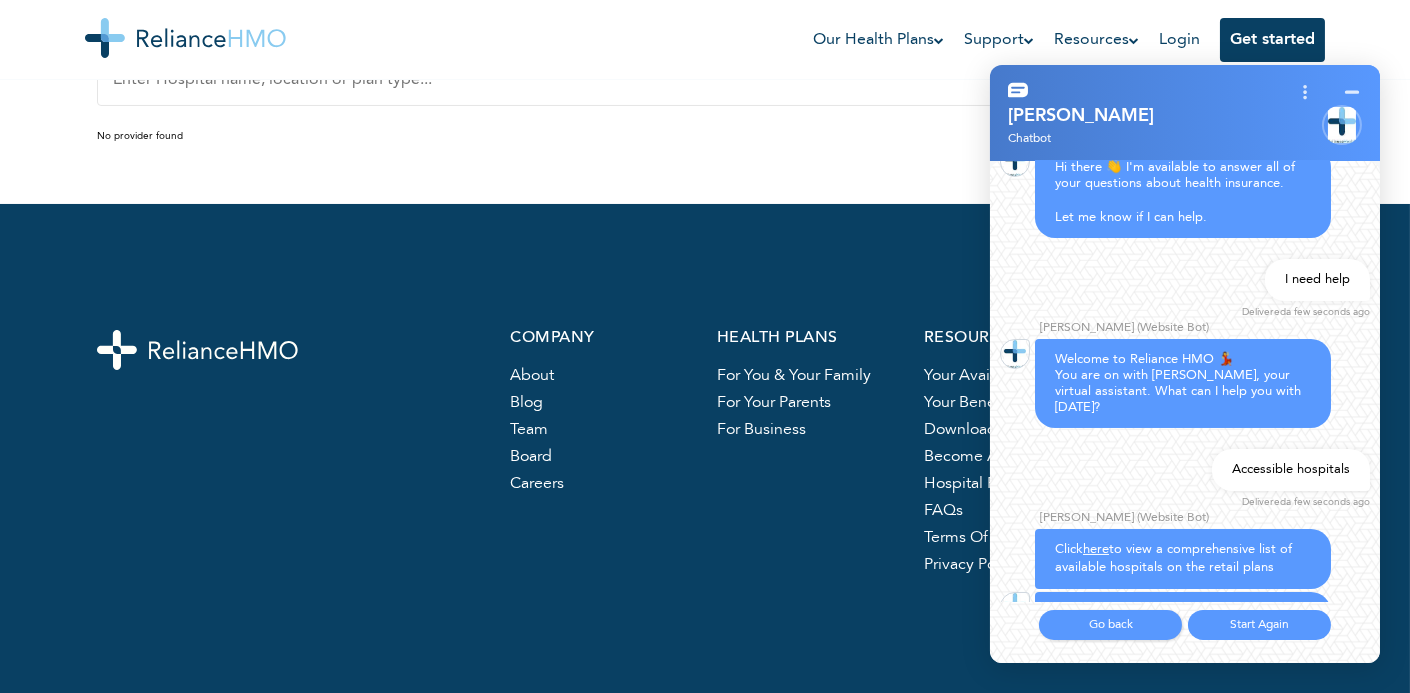 scroll, scrollTop: 739, scrollLeft: 0, axis: vertical 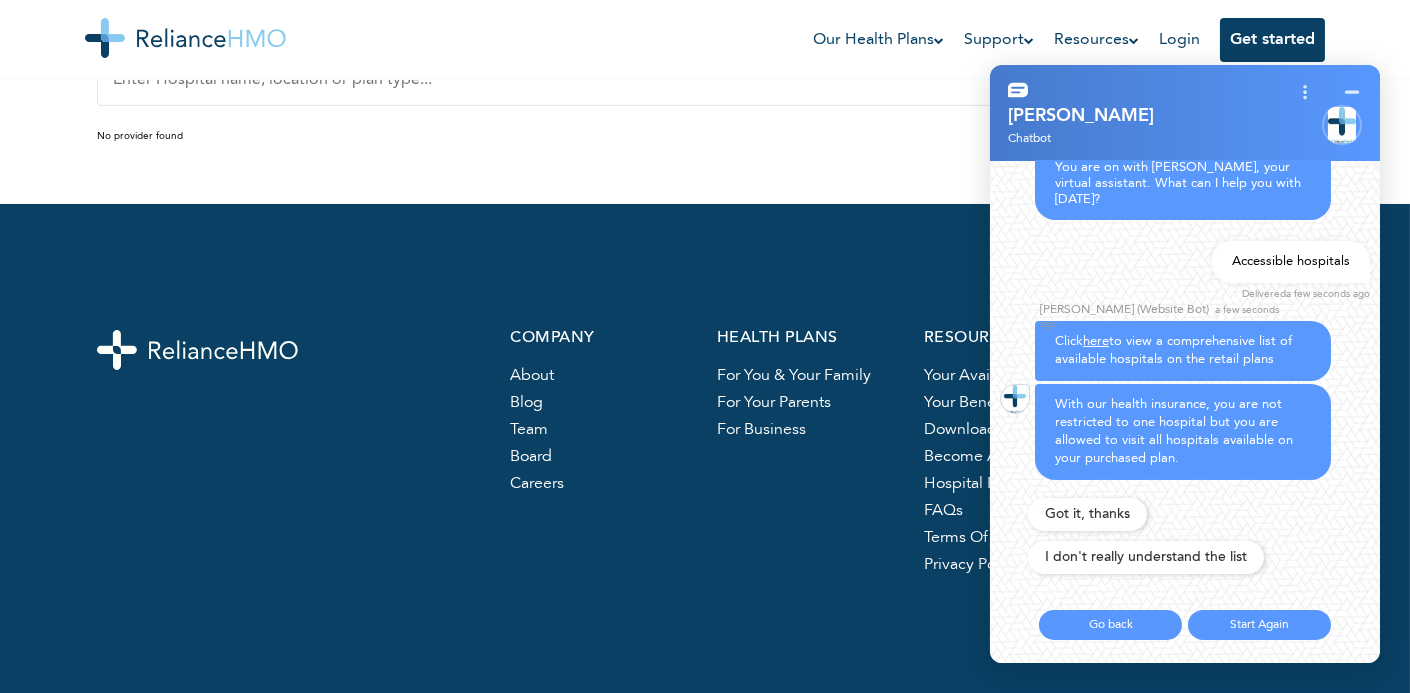 click on "here" at bounding box center (1096, 341) 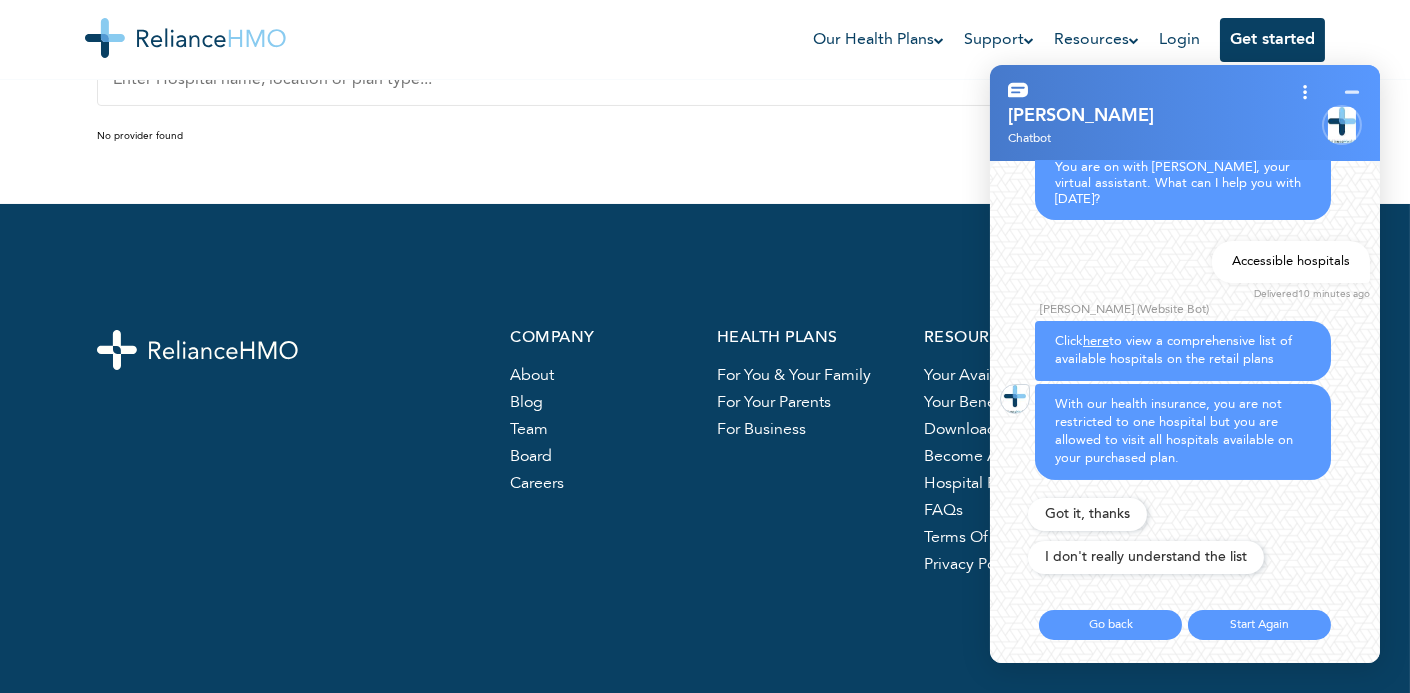 click at bounding box center [1305, 92] 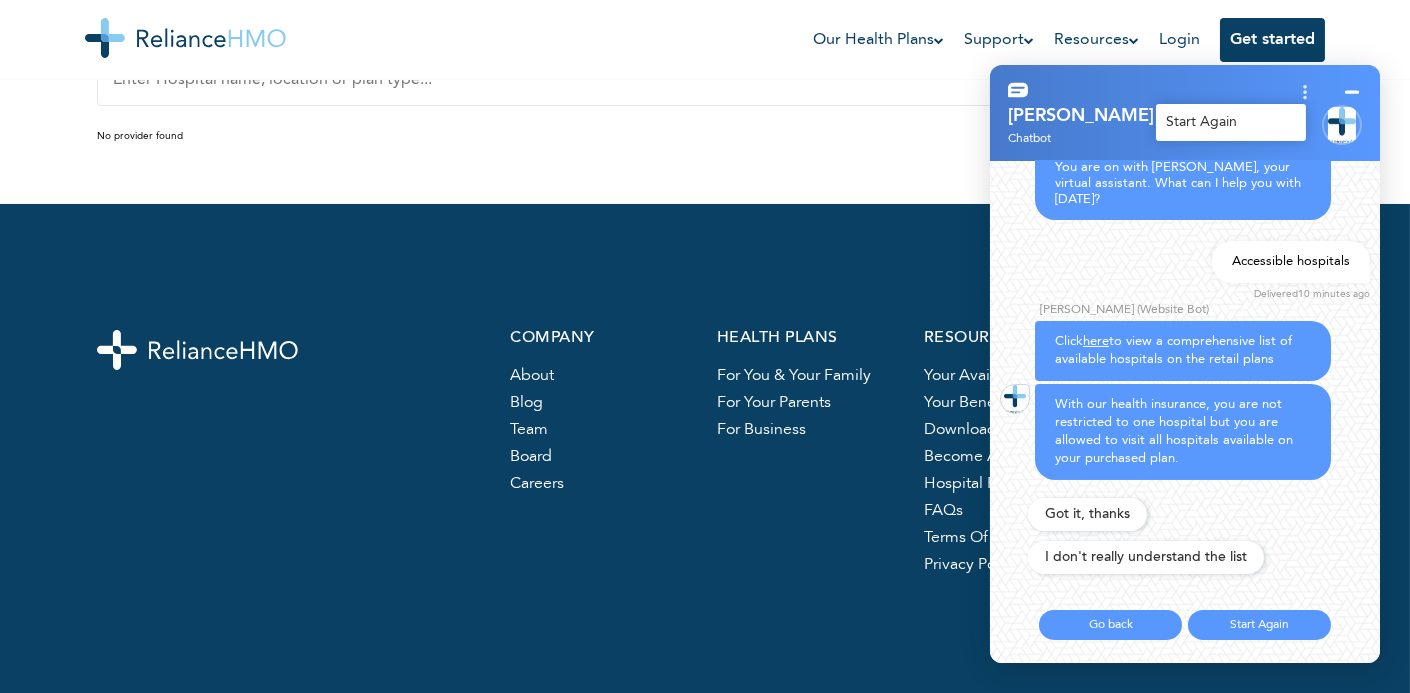 click at bounding box center [1352, 92] 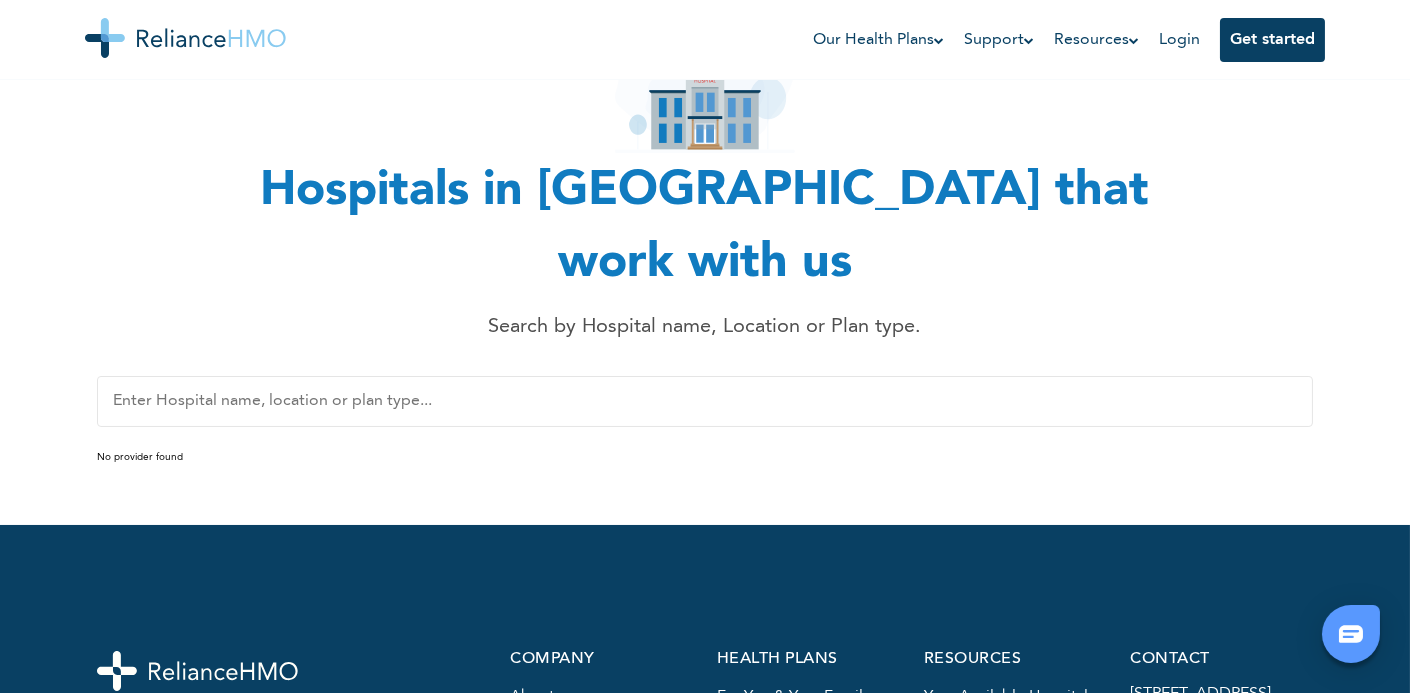 scroll, scrollTop: 100, scrollLeft: 0, axis: vertical 